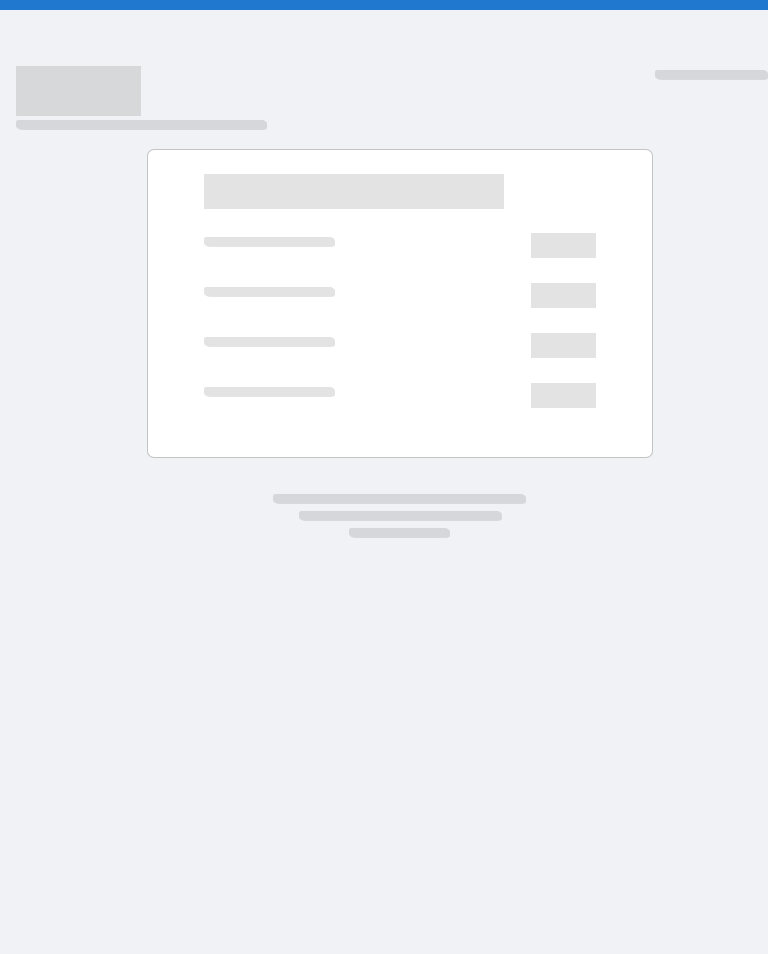 scroll, scrollTop: 0, scrollLeft: 0, axis: both 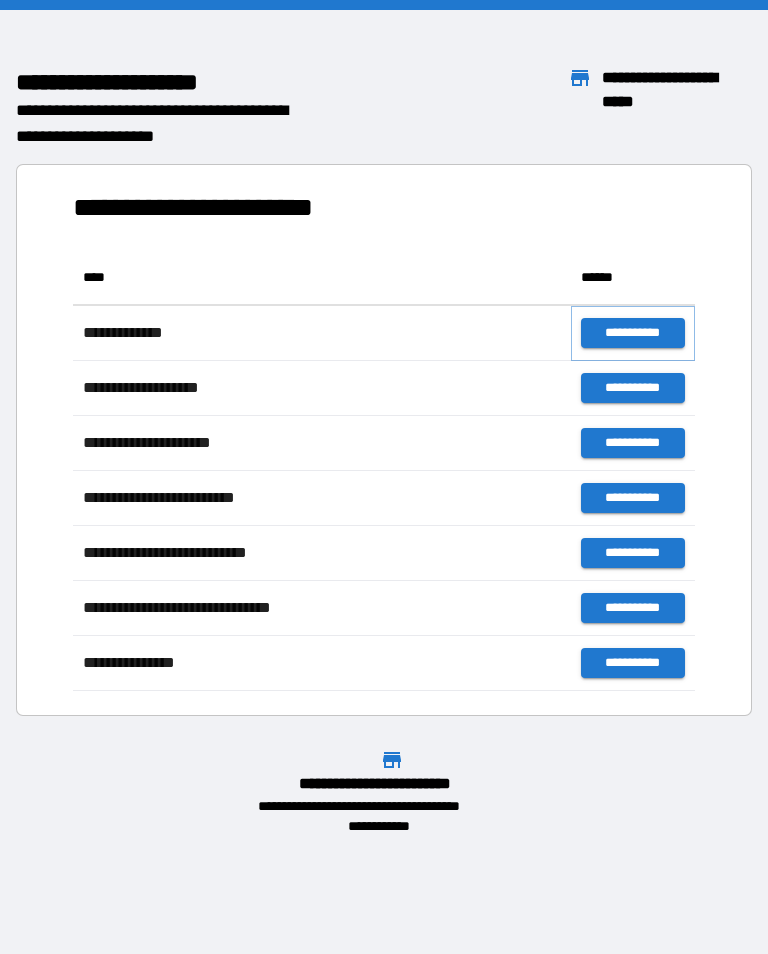 click on "**********" at bounding box center (633, 333) 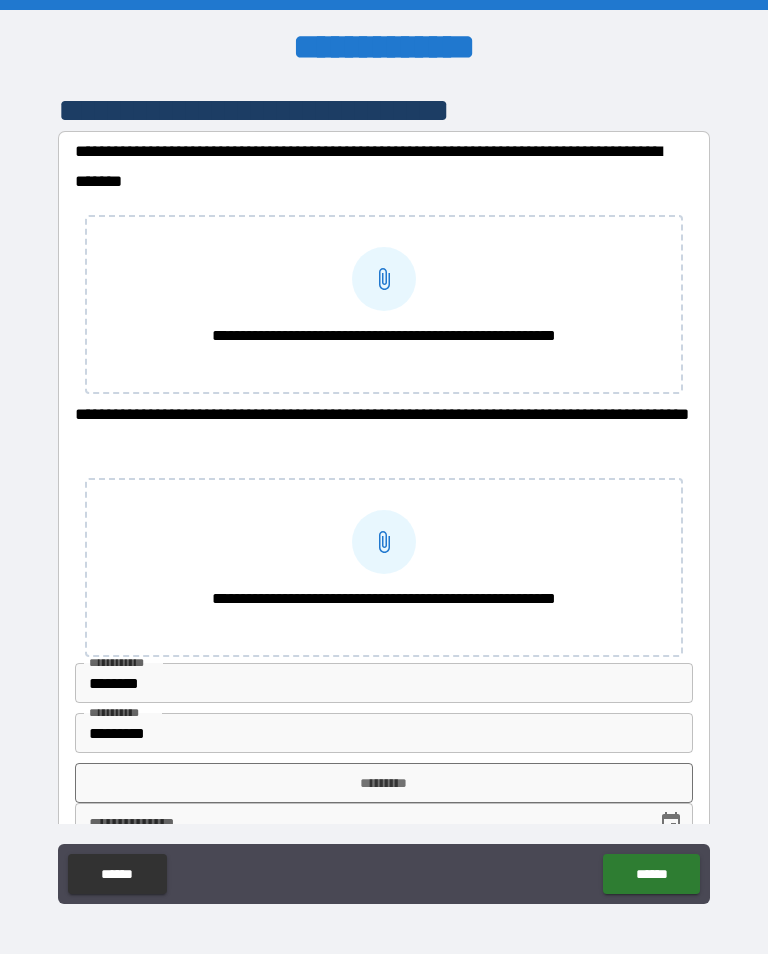 scroll, scrollTop: 0, scrollLeft: 0, axis: both 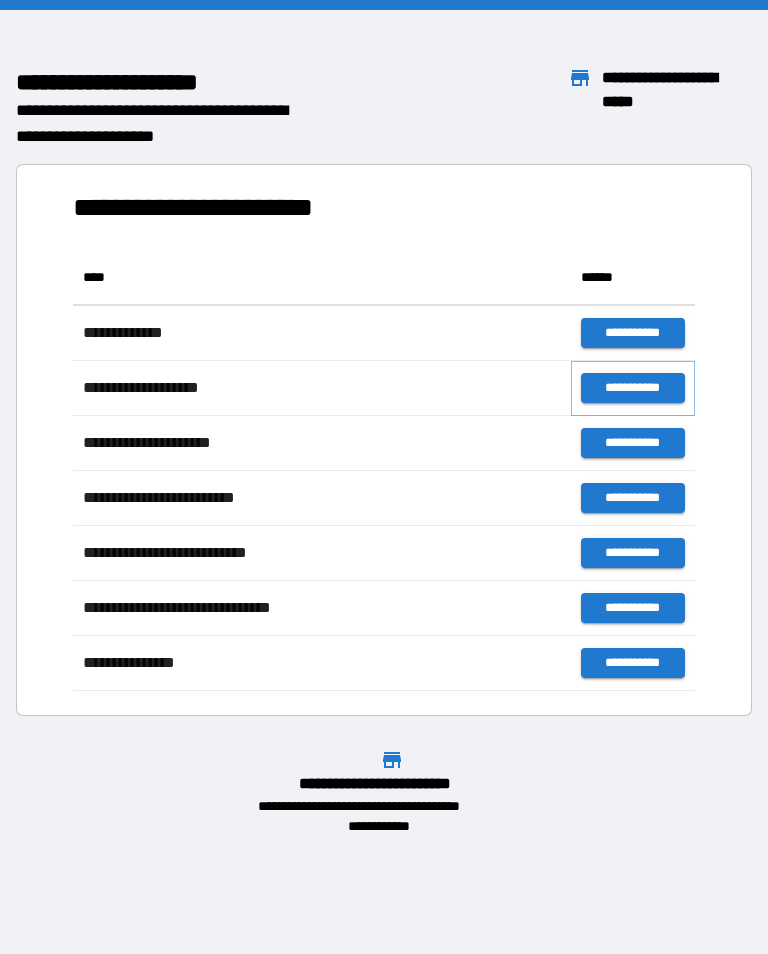 click on "**********" at bounding box center (633, 388) 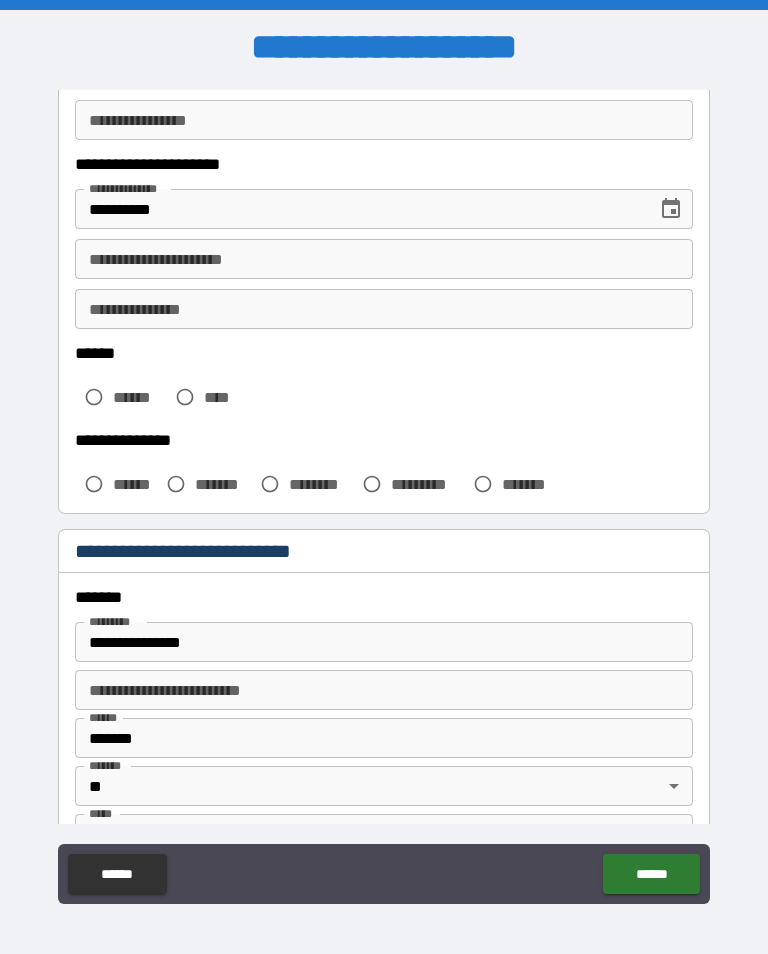 scroll, scrollTop: 284, scrollLeft: 0, axis: vertical 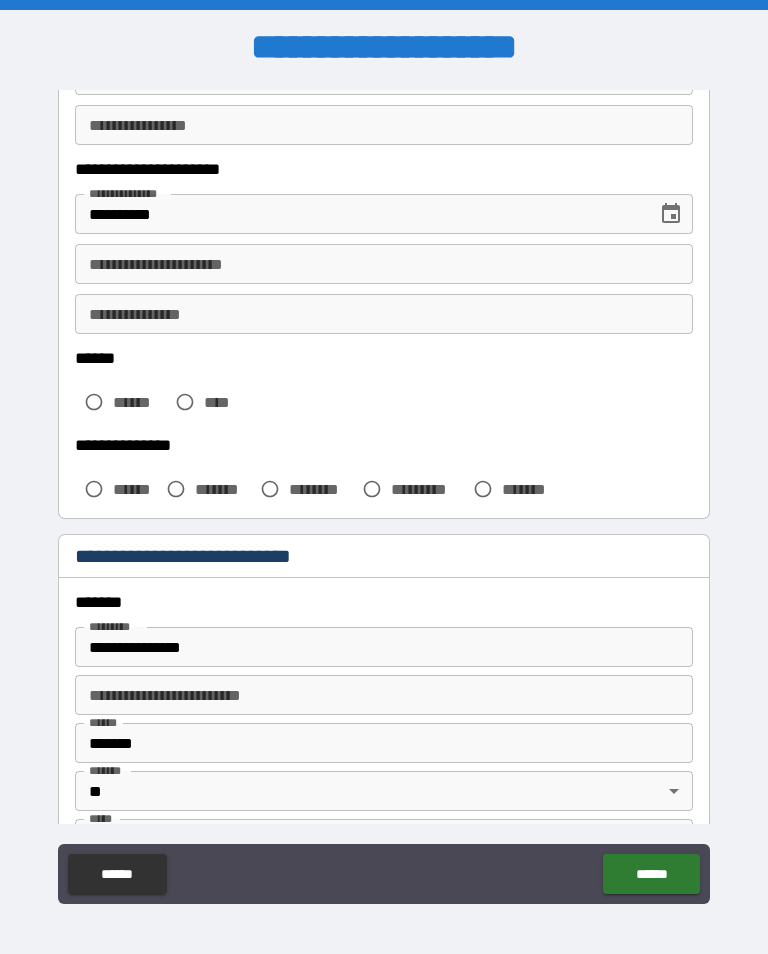 click on "**********" at bounding box center (384, 264) 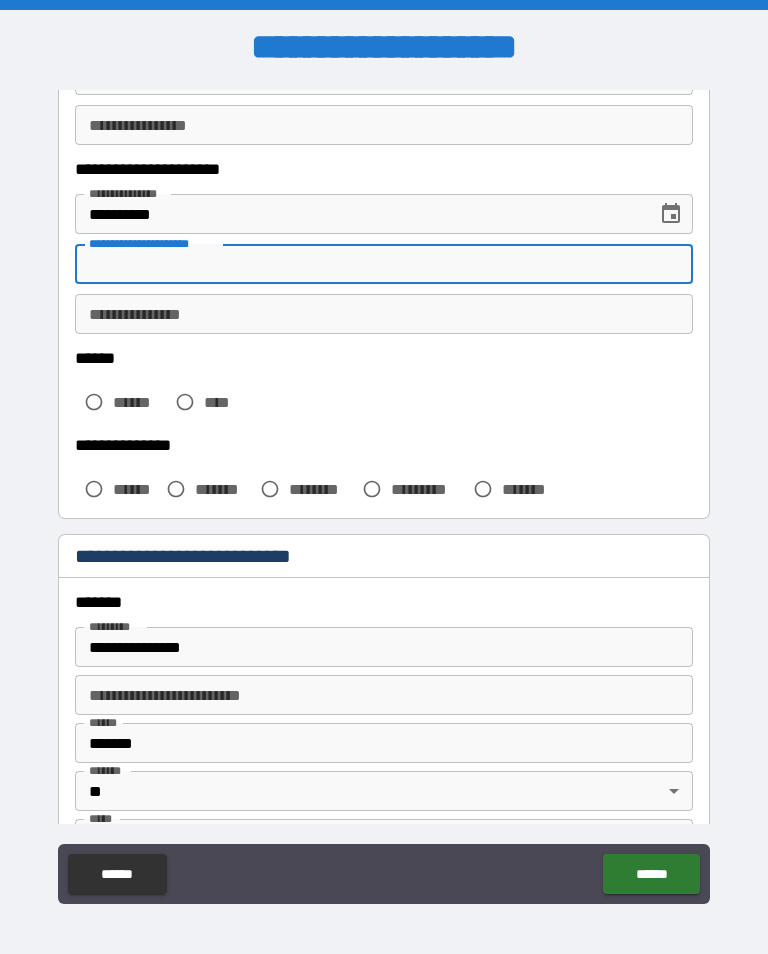 click on "**********" at bounding box center [384, 314] 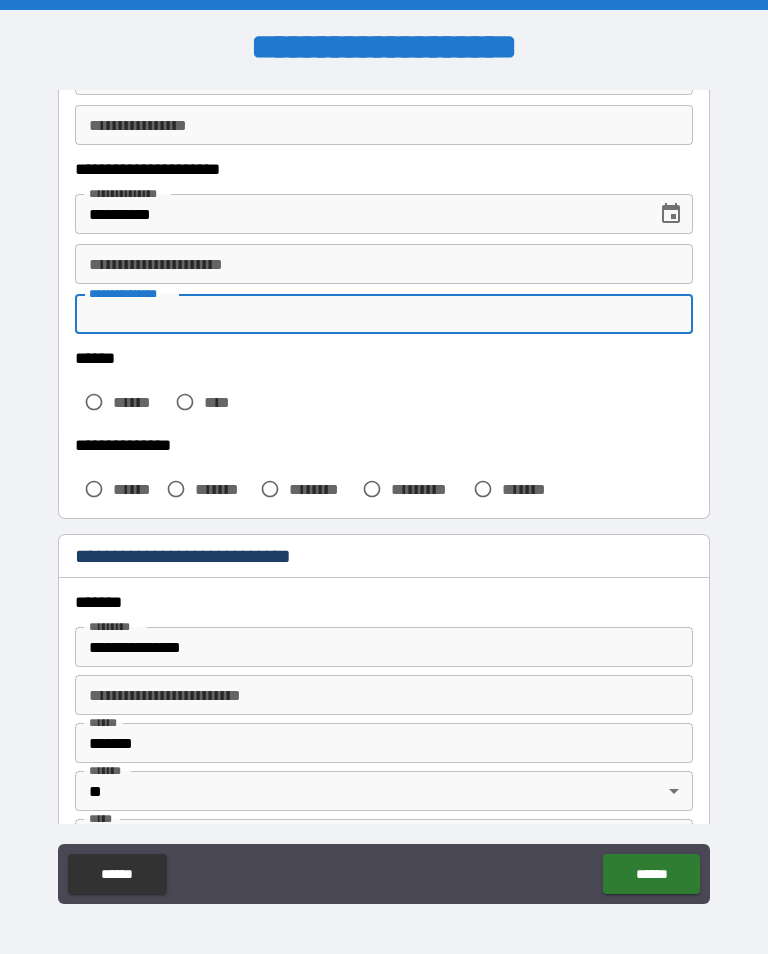 click on "**********" at bounding box center (384, 264) 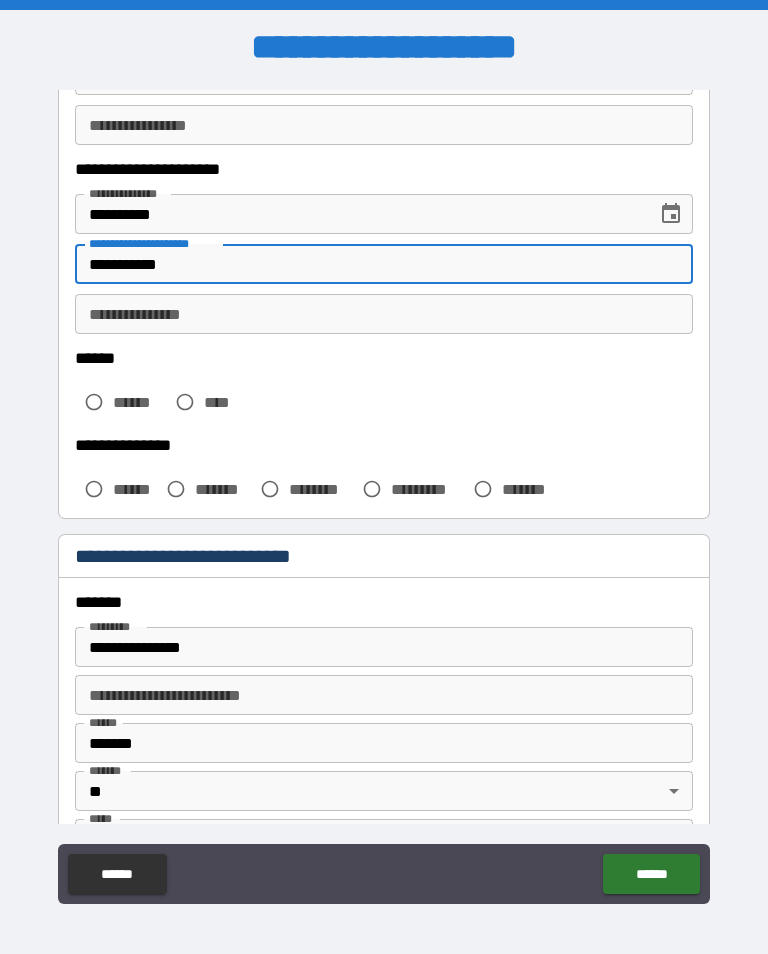 type on "**********" 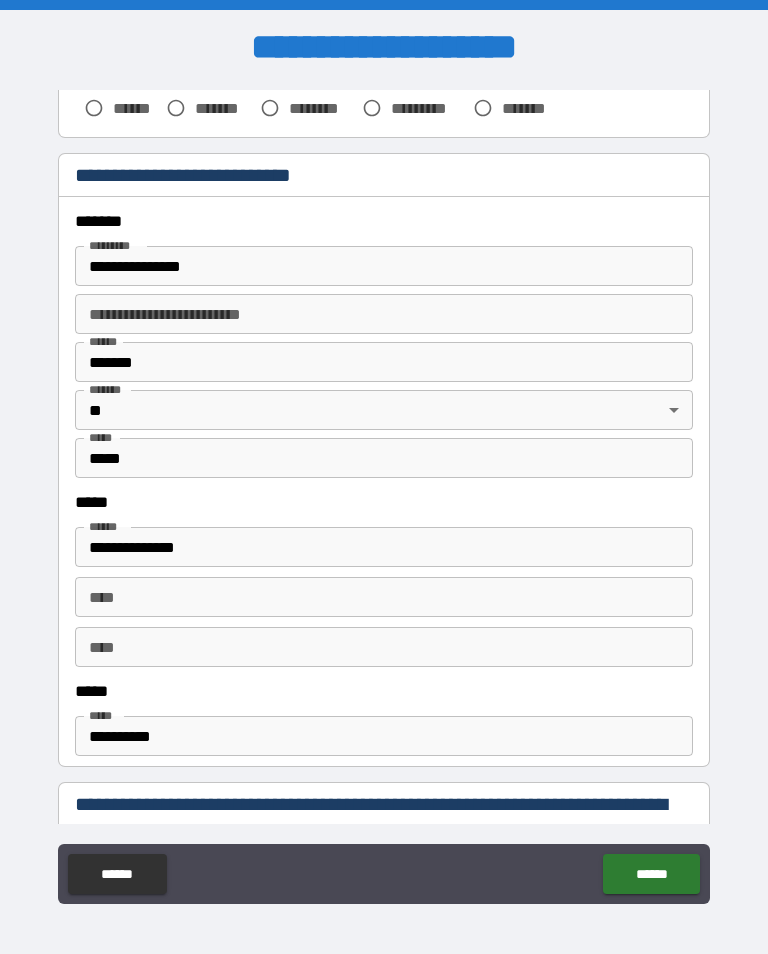 scroll, scrollTop: 680, scrollLeft: 0, axis: vertical 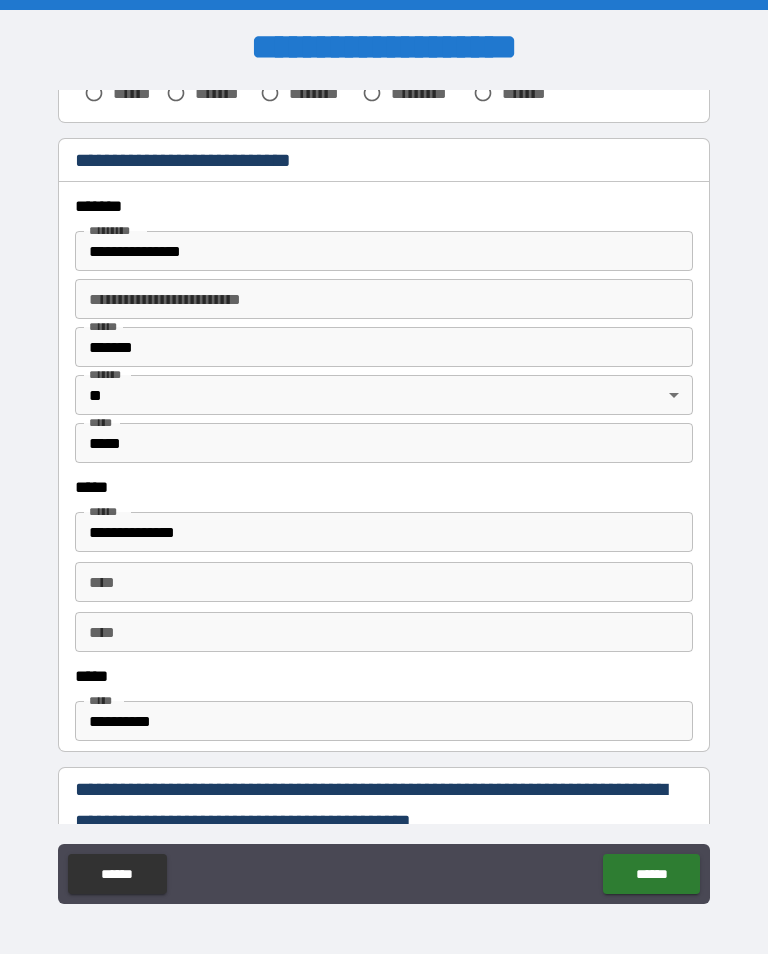 click on "****" at bounding box center [384, 582] 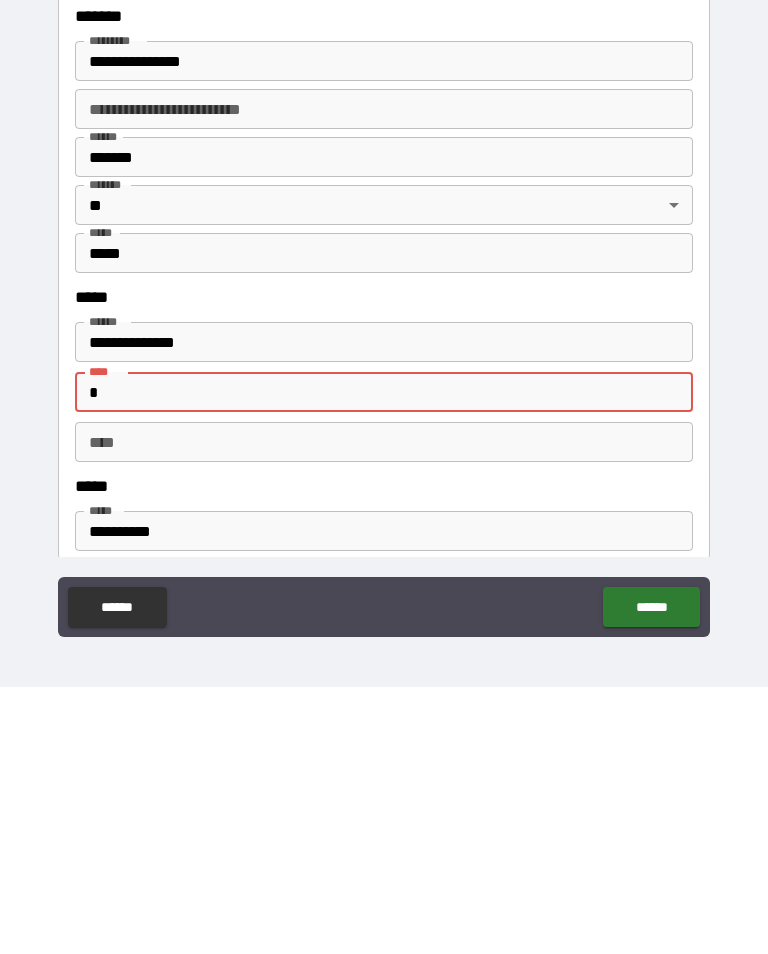 scroll, scrollTop: 604, scrollLeft: 0, axis: vertical 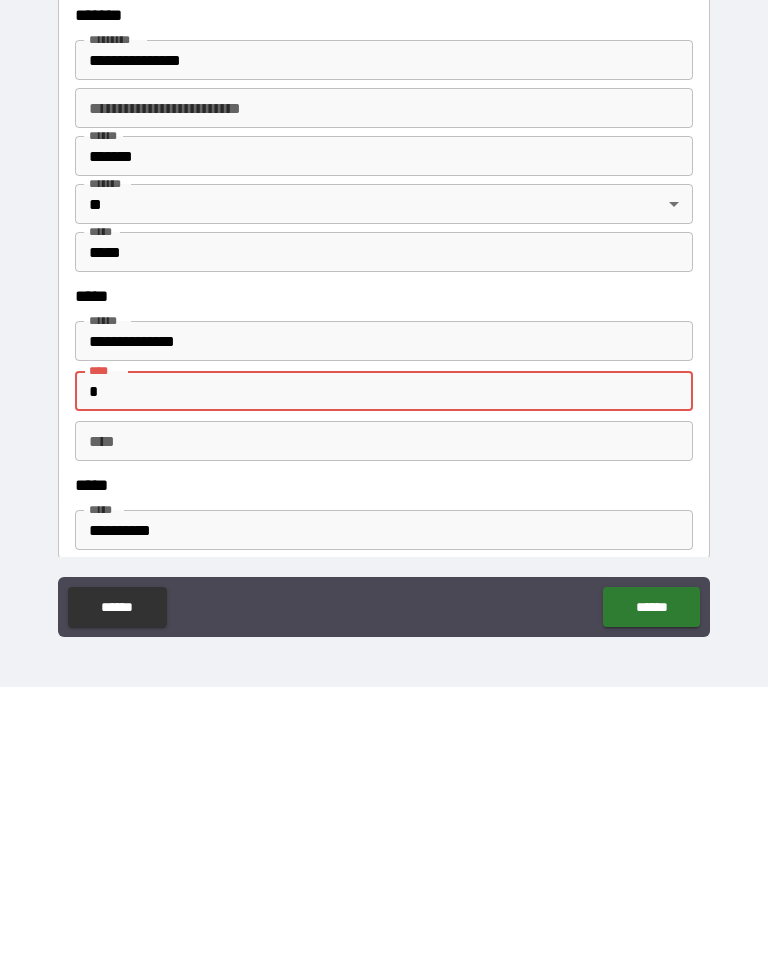 click on "**********" at bounding box center (384, 608) 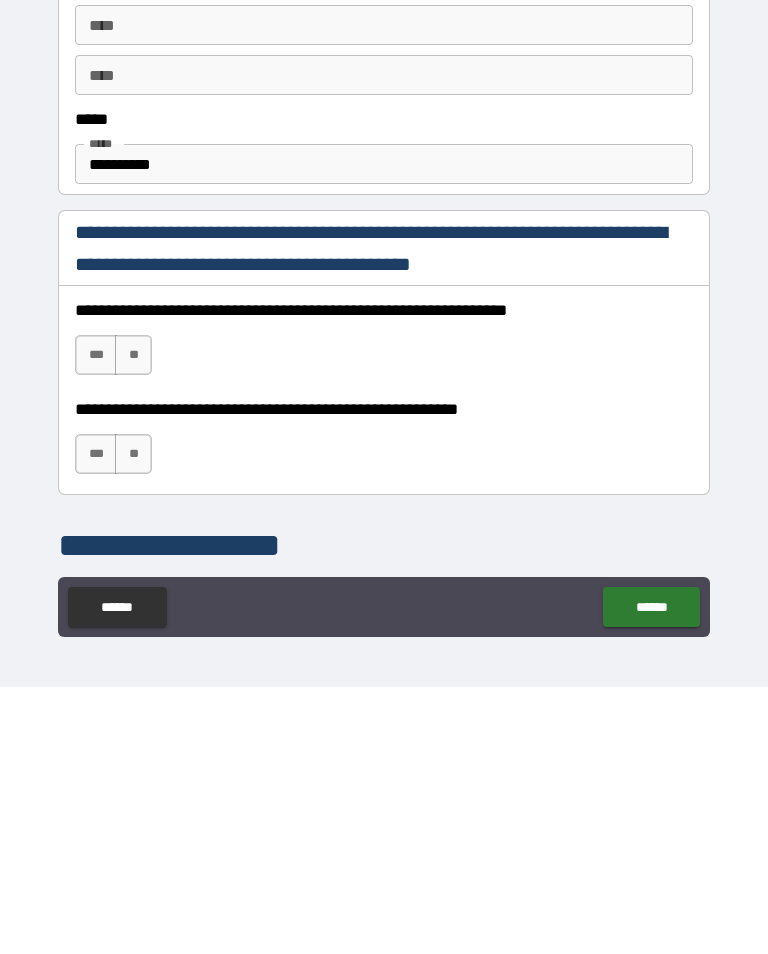 scroll, scrollTop: 959, scrollLeft: 0, axis: vertical 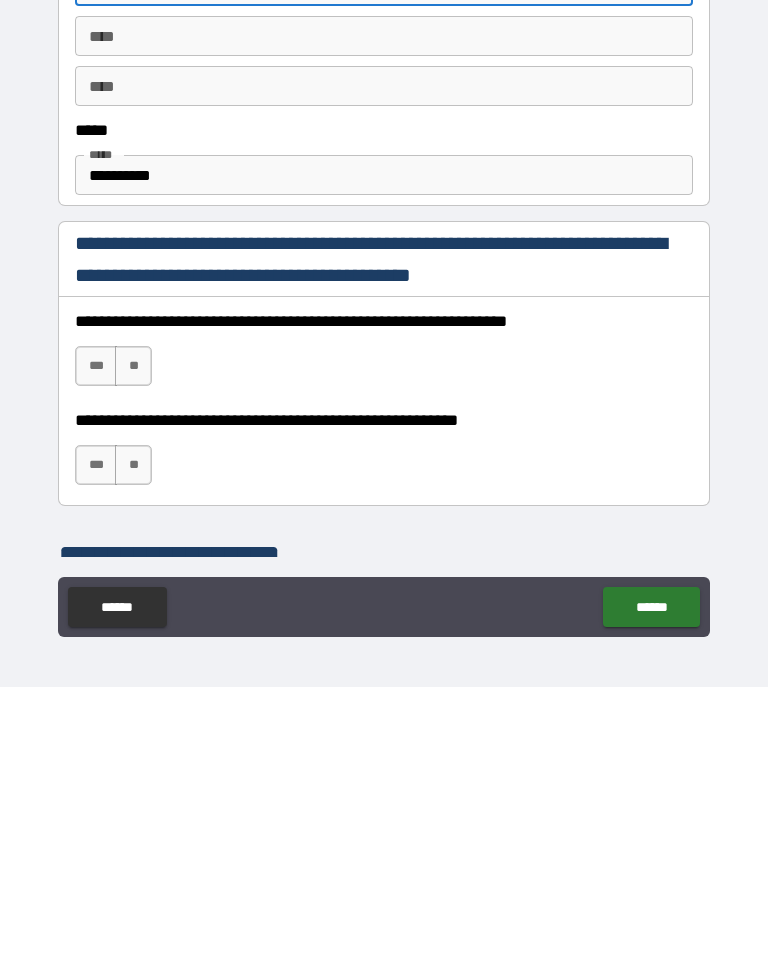 type on "**********" 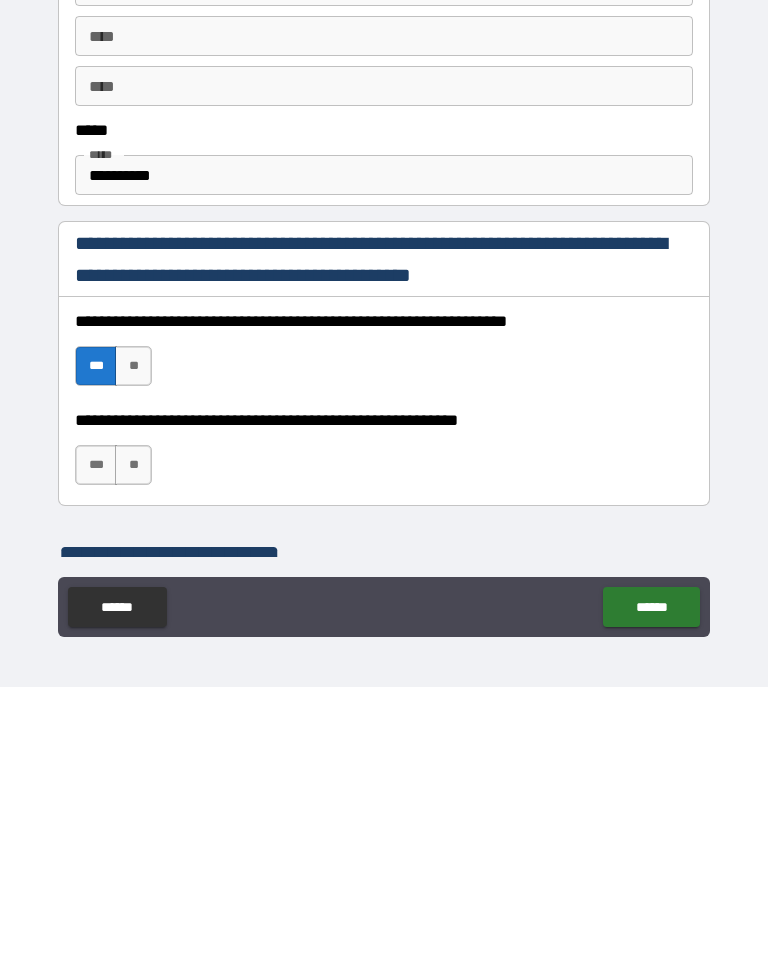 scroll, scrollTop: 31, scrollLeft: 0, axis: vertical 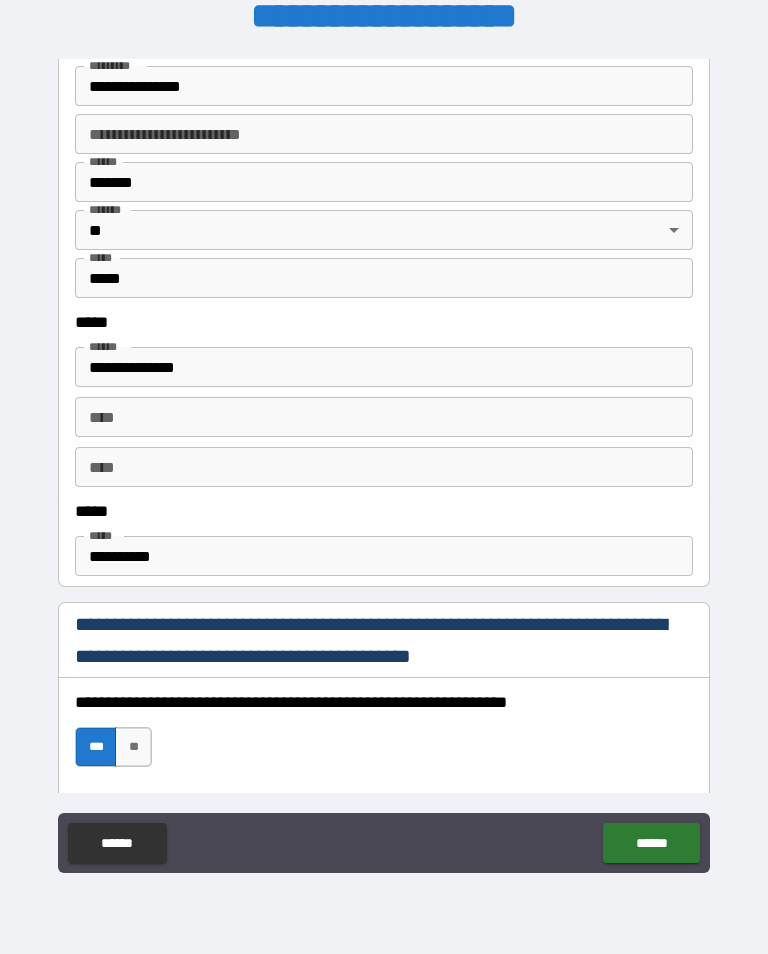 click on "**********" at bounding box center [384, 556] 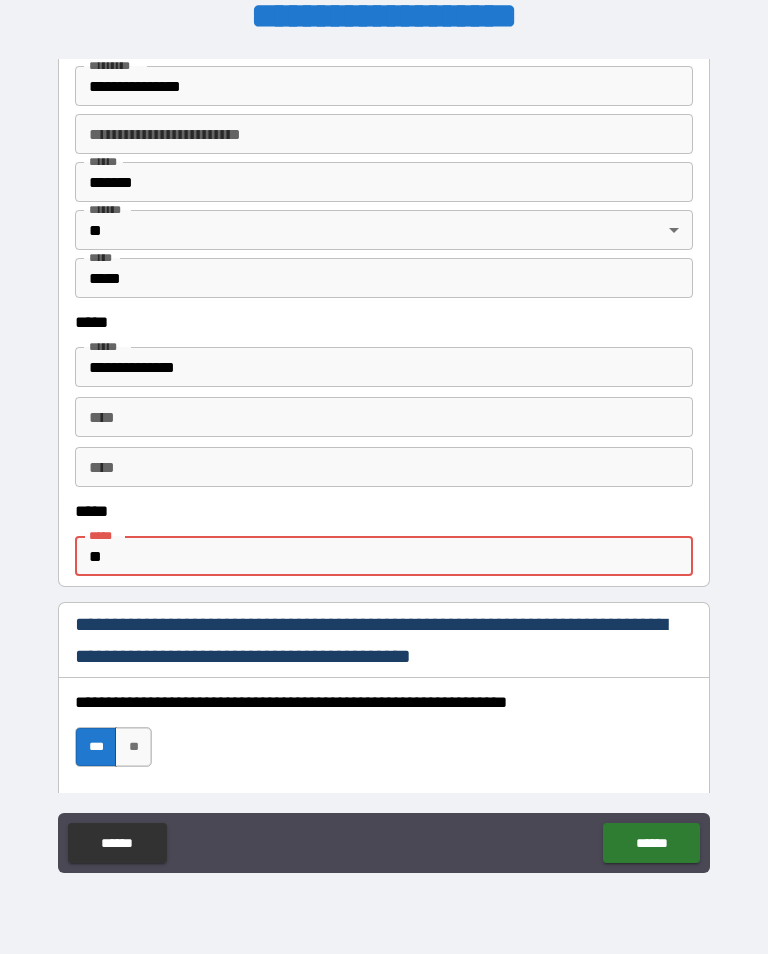 type on "*" 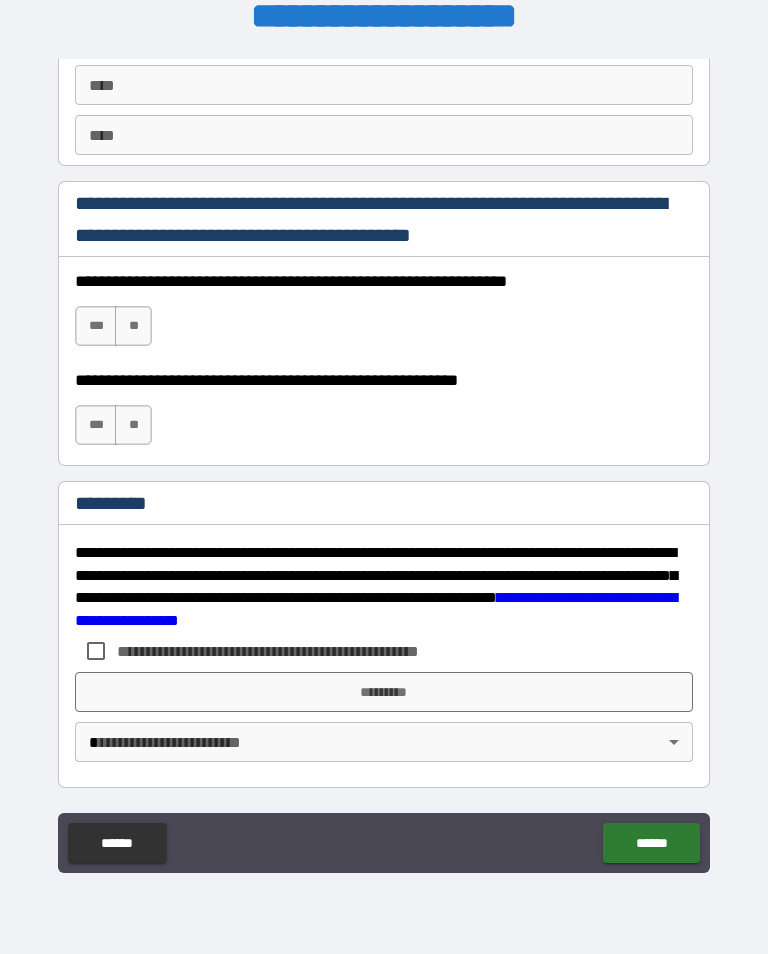 scroll, scrollTop: 2872, scrollLeft: 0, axis: vertical 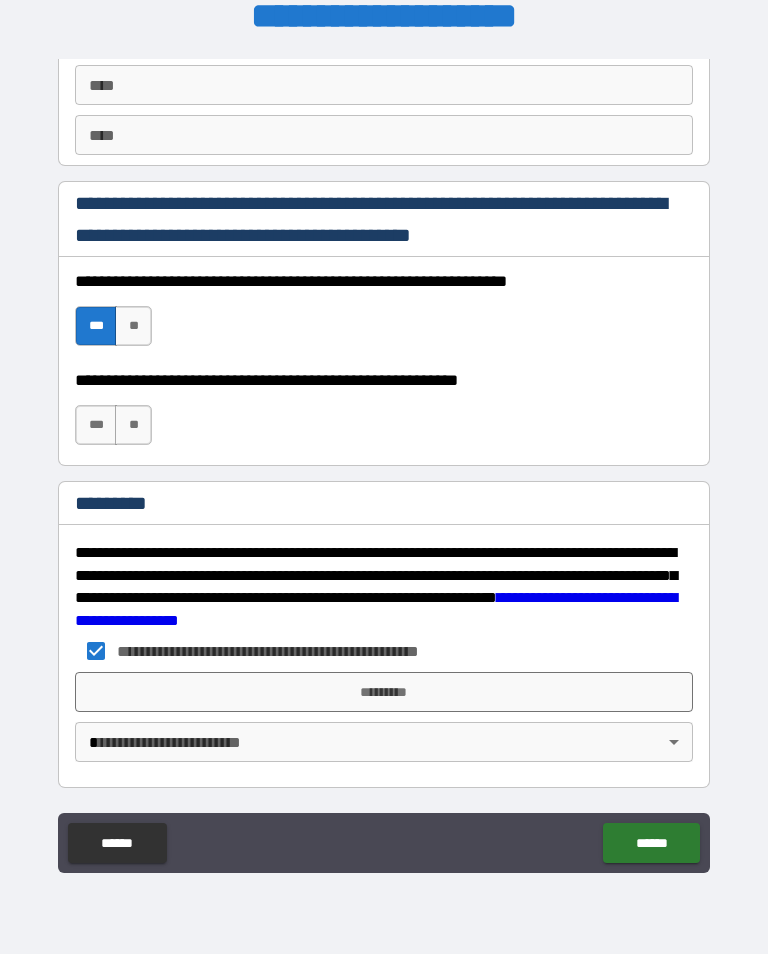 click on "**********" at bounding box center (384, 461) 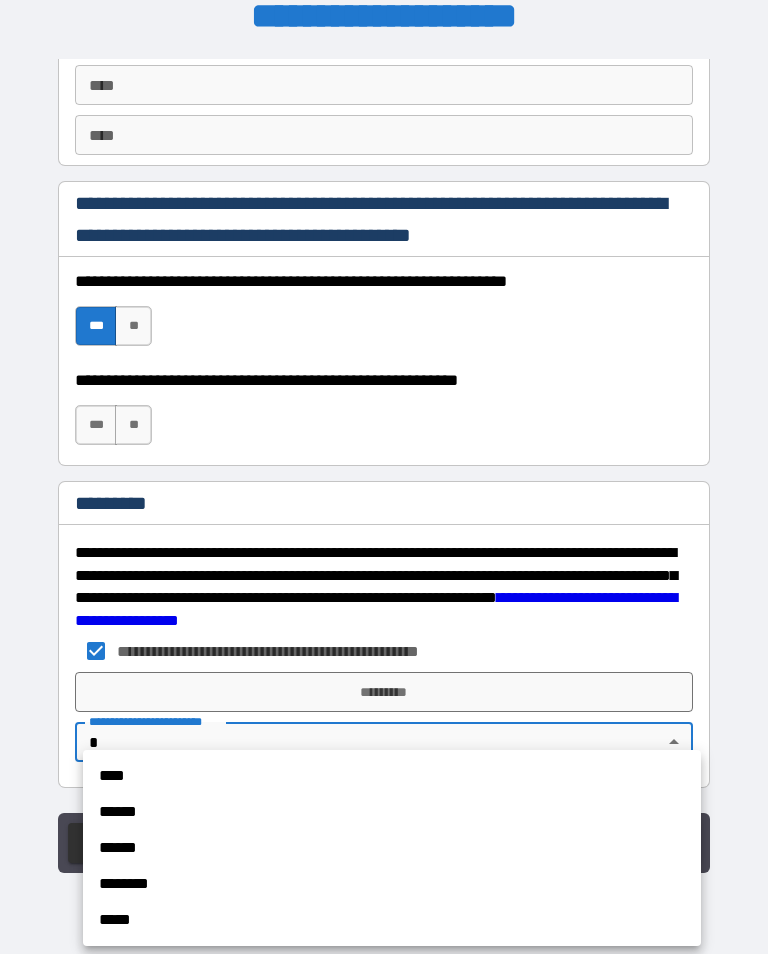 click on "******" at bounding box center (392, 812) 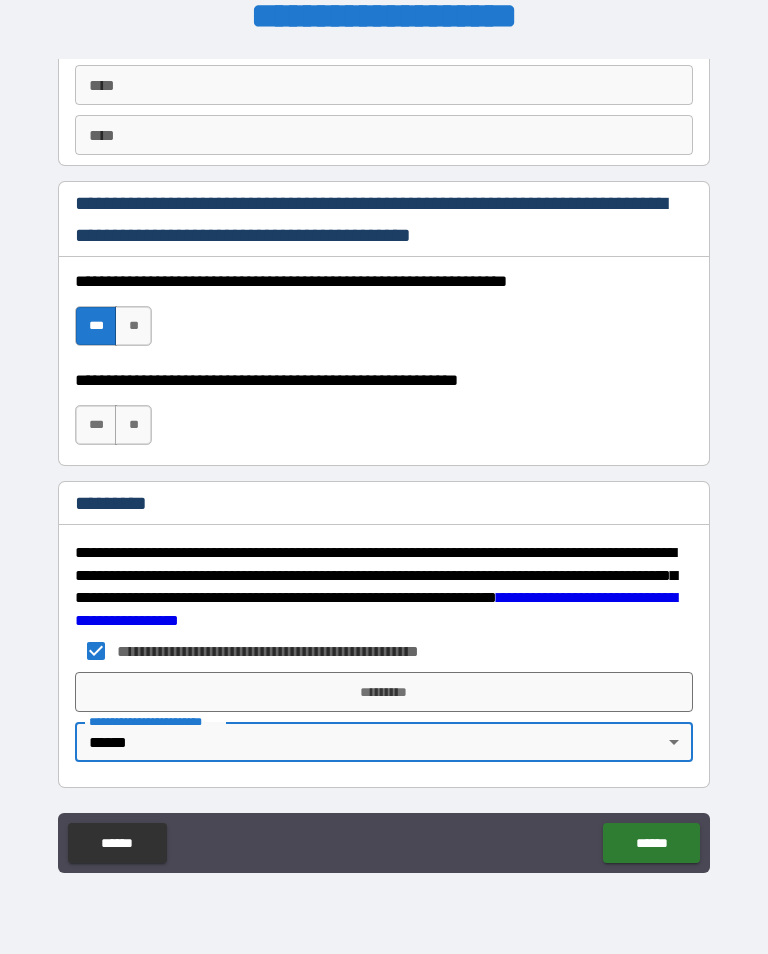 type on "*" 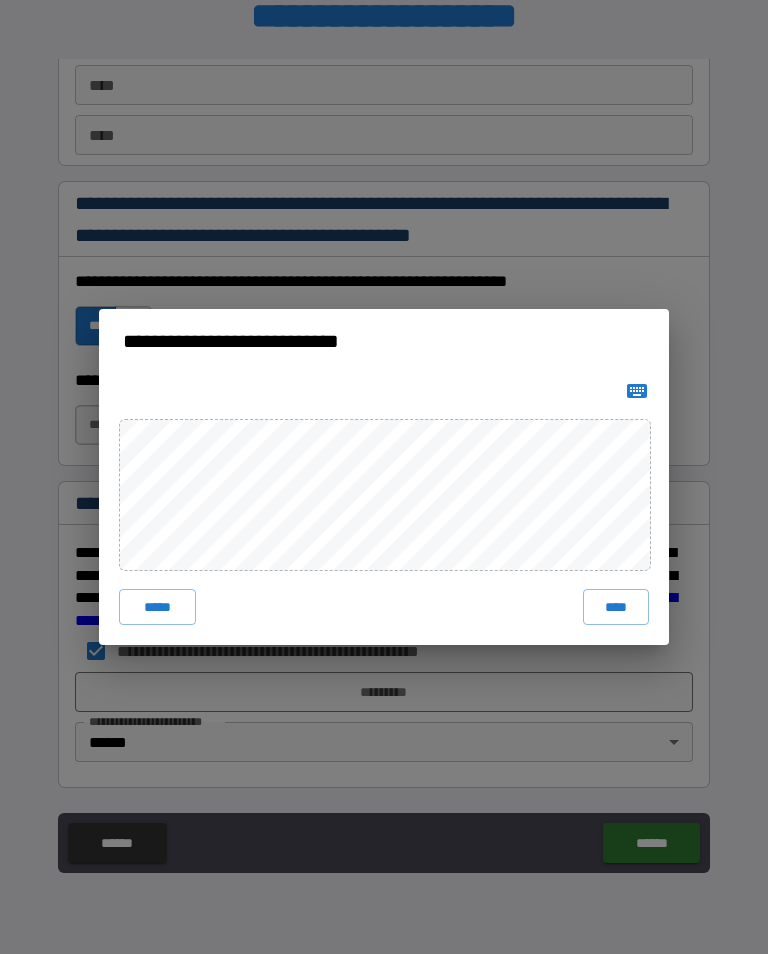 click on "*****" at bounding box center [157, 607] 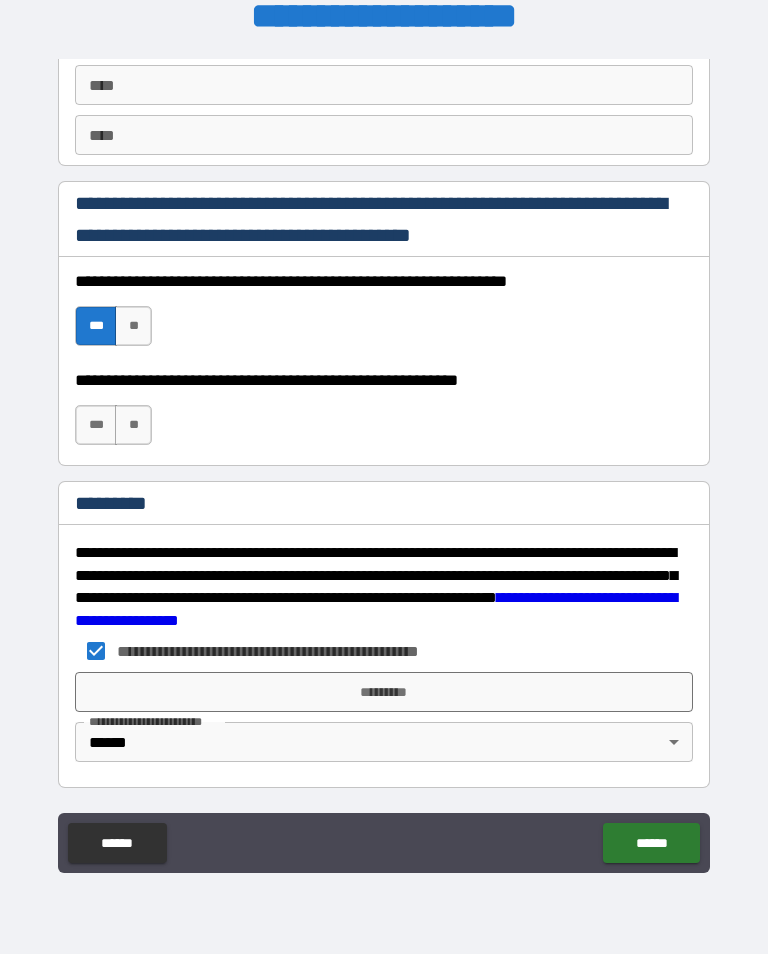 scroll, scrollTop: 2872, scrollLeft: 0, axis: vertical 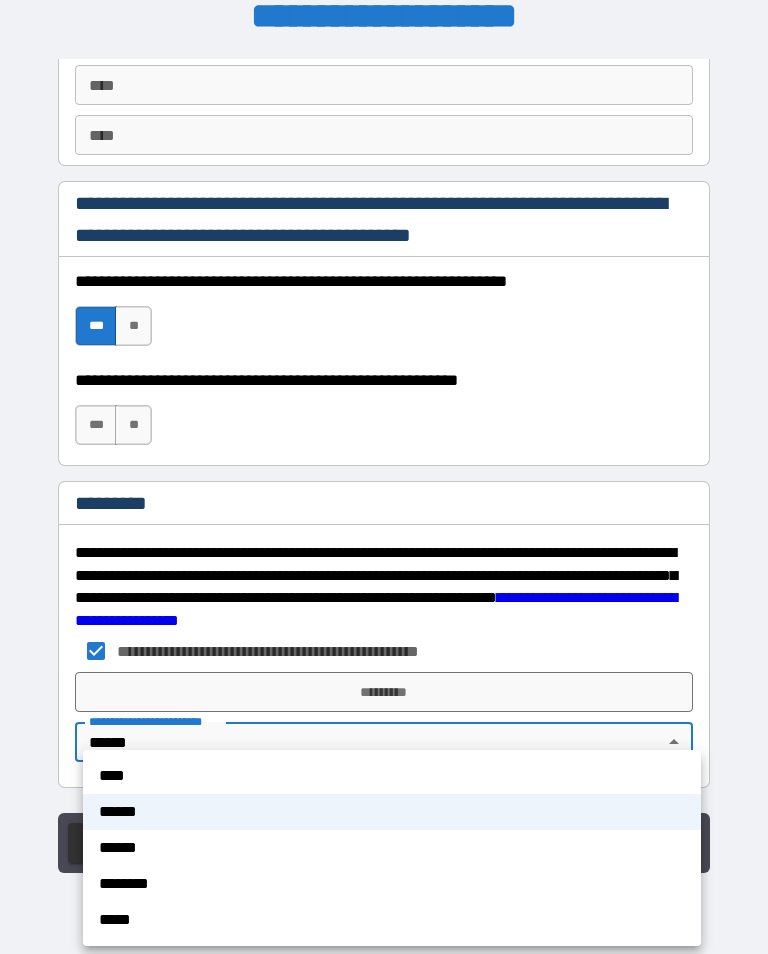 click at bounding box center [384, 477] 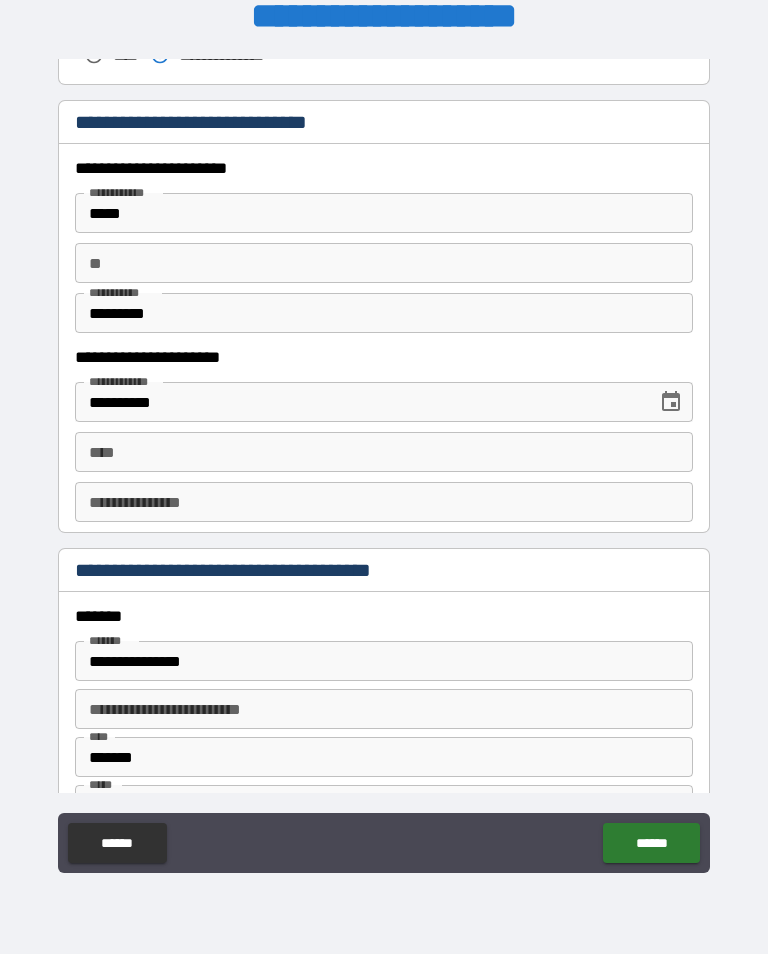 scroll, scrollTop: 1875, scrollLeft: 0, axis: vertical 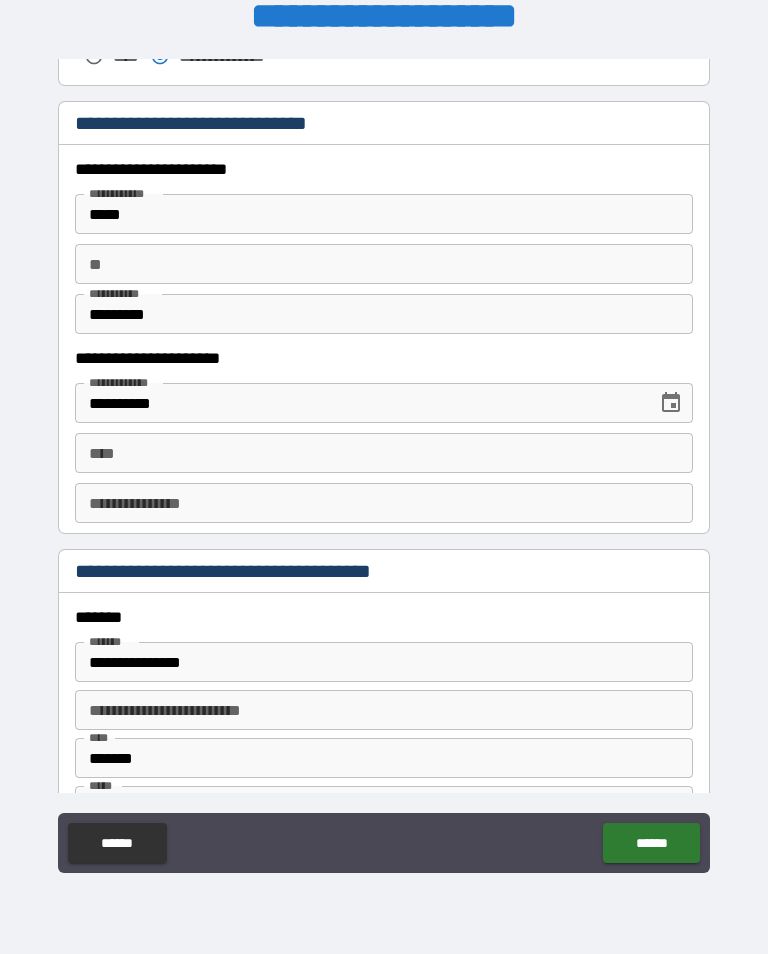 click on "****" at bounding box center (384, 453) 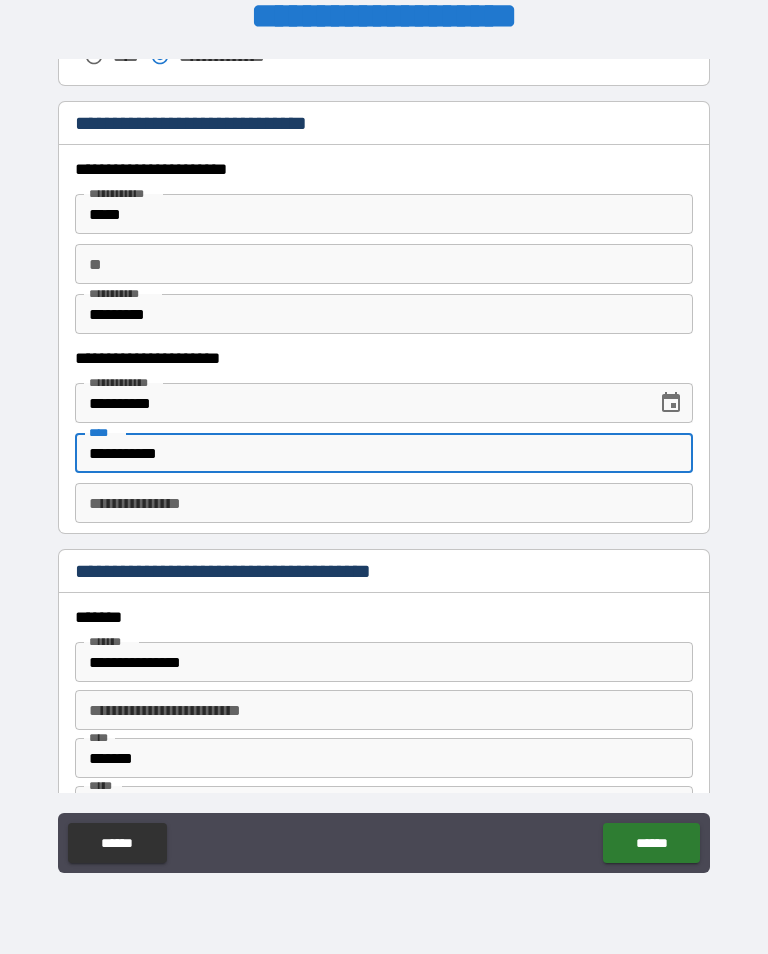 type on "**********" 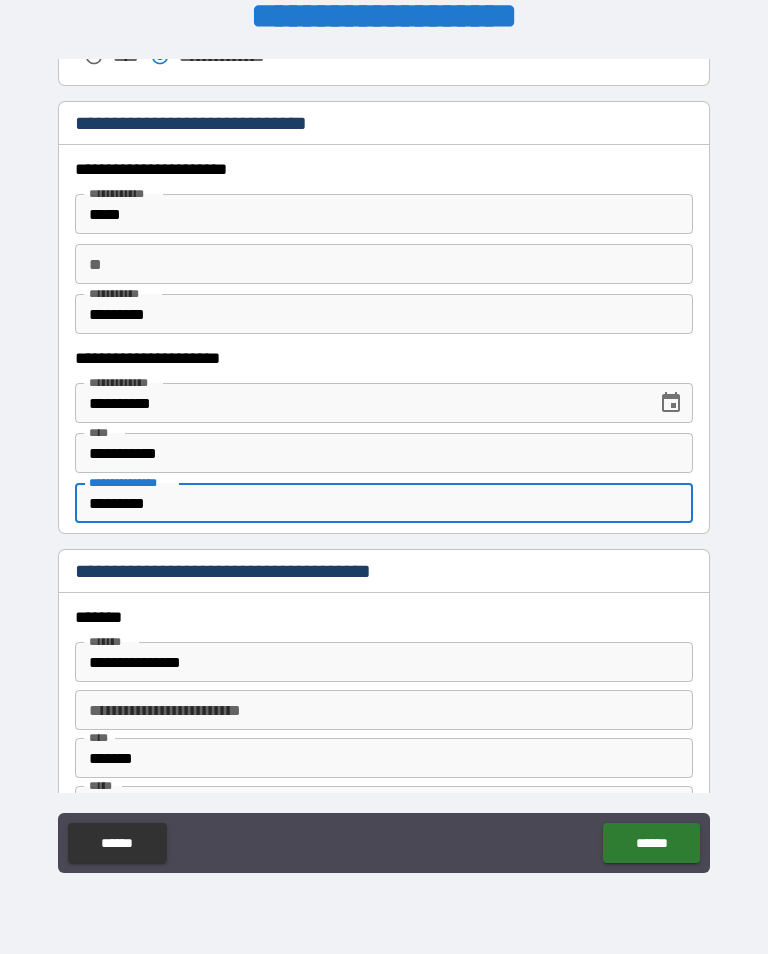 type on "*********" 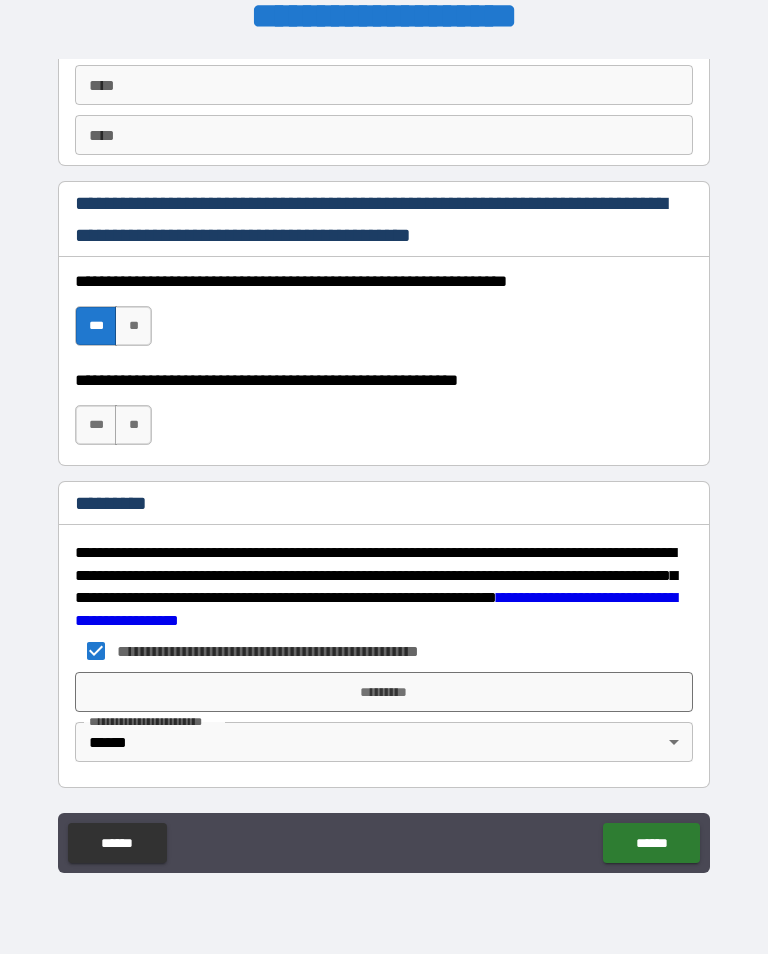 scroll, scrollTop: 2872, scrollLeft: 0, axis: vertical 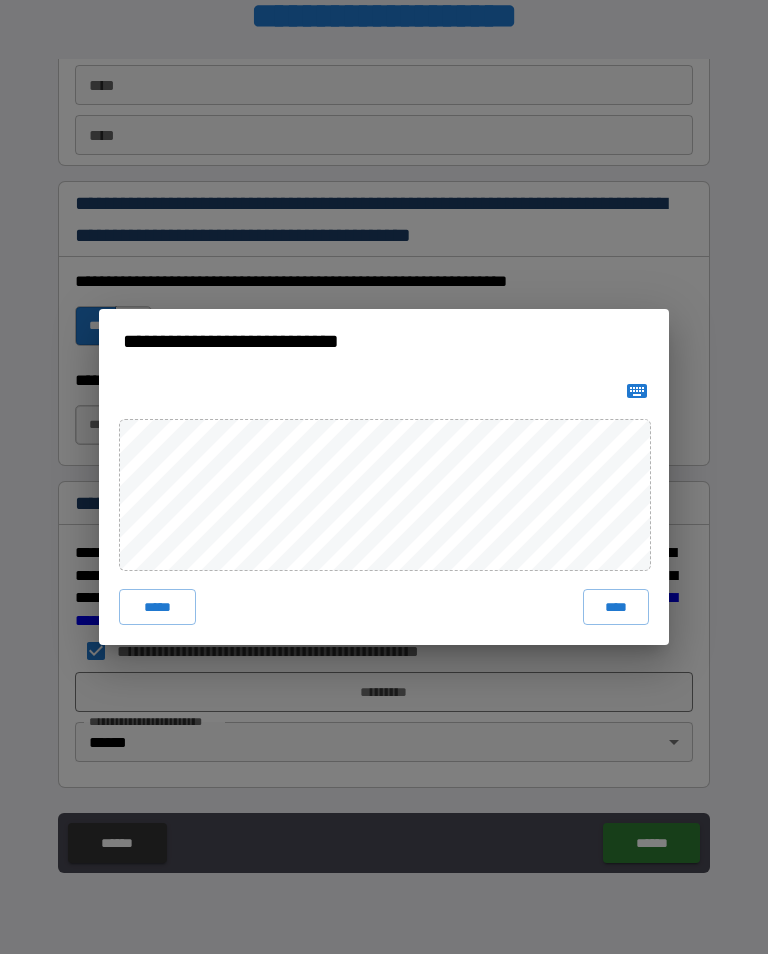 click on "****" at bounding box center (616, 607) 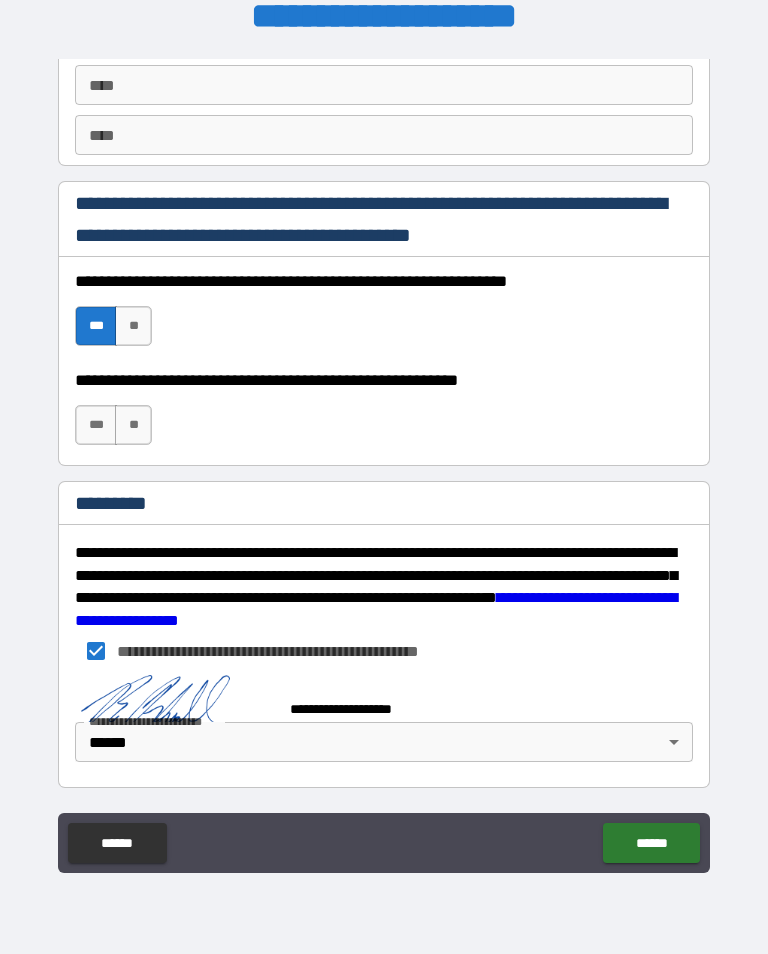 scroll, scrollTop: 2862, scrollLeft: 0, axis: vertical 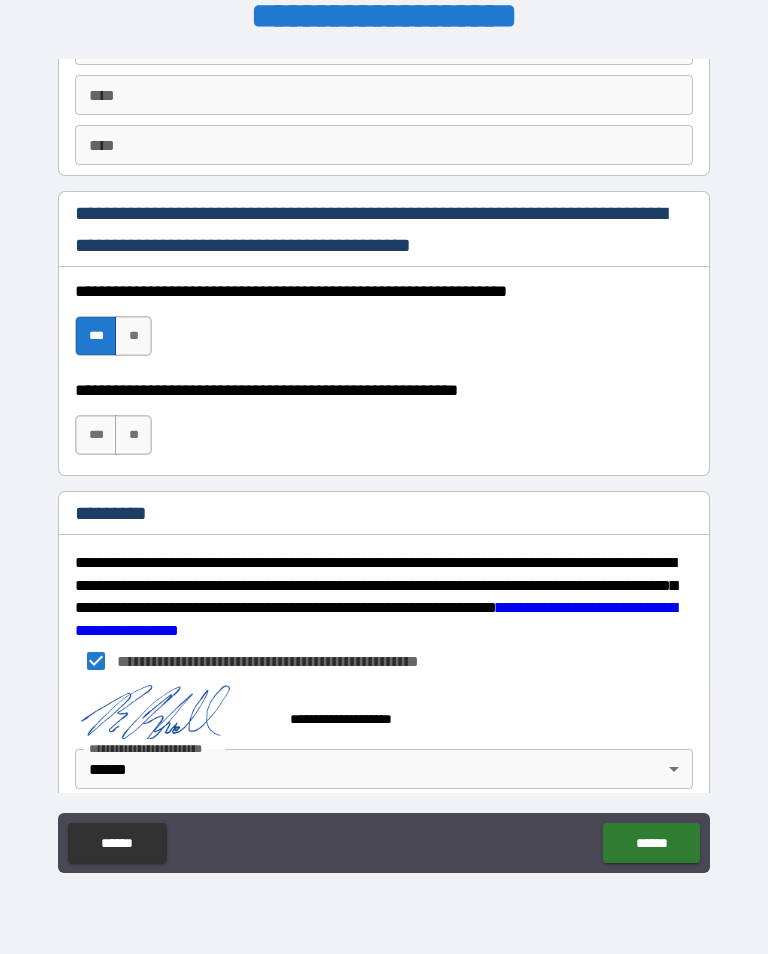 click on "******" at bounding box center (651, 843) 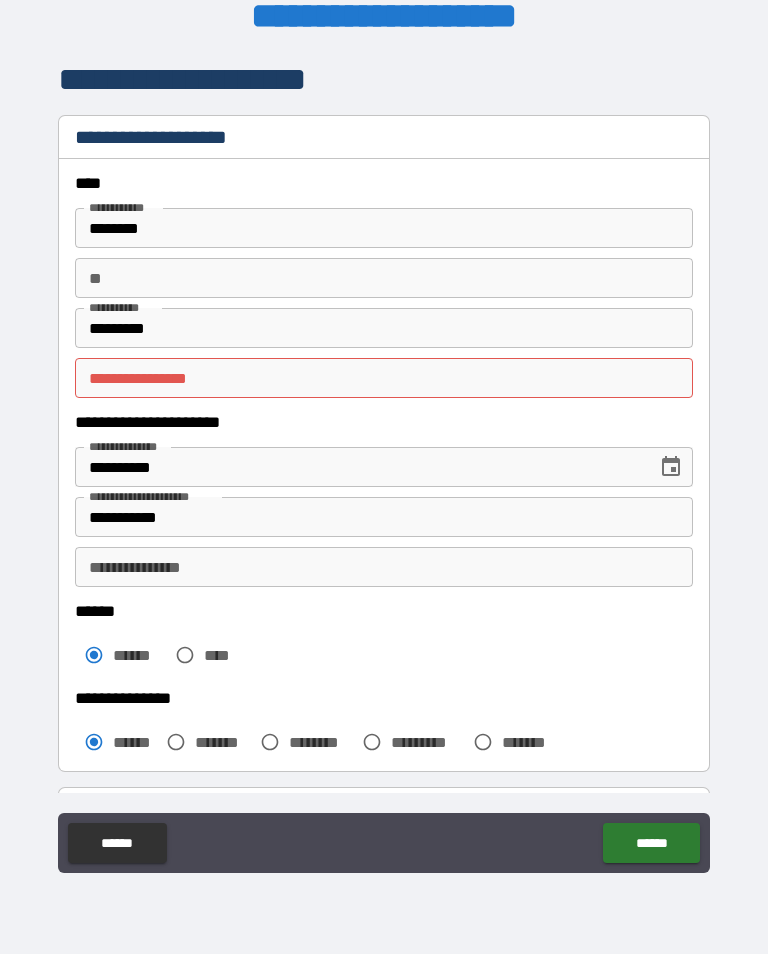 scroll, scrollTop: 0, scrollLeft: 0, axis: both 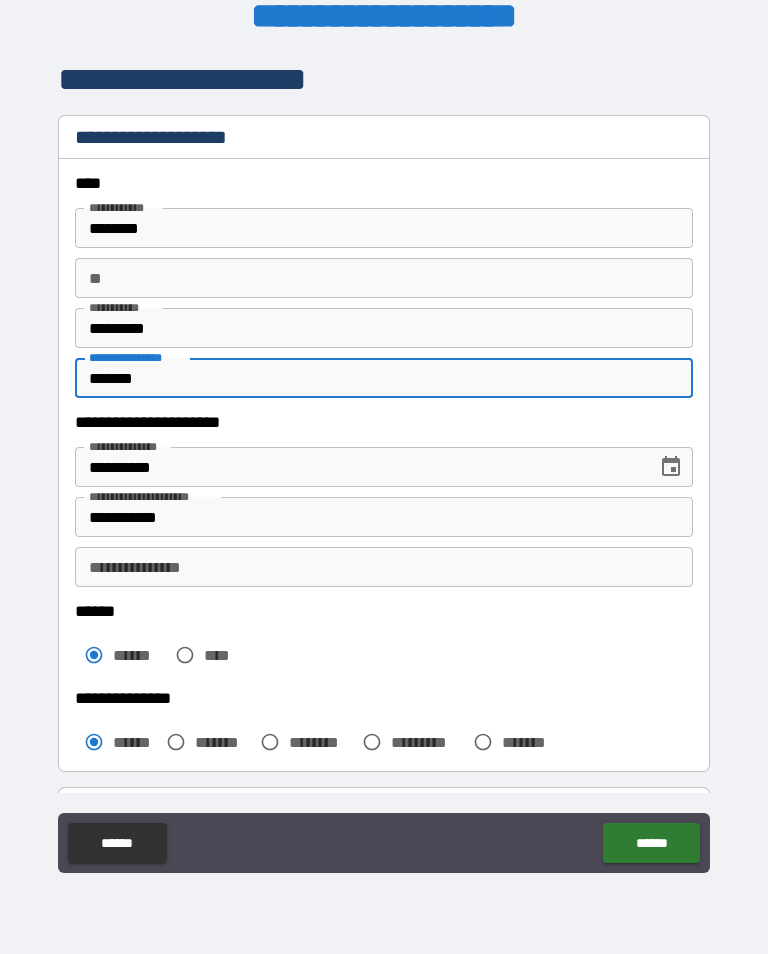 type on "********" 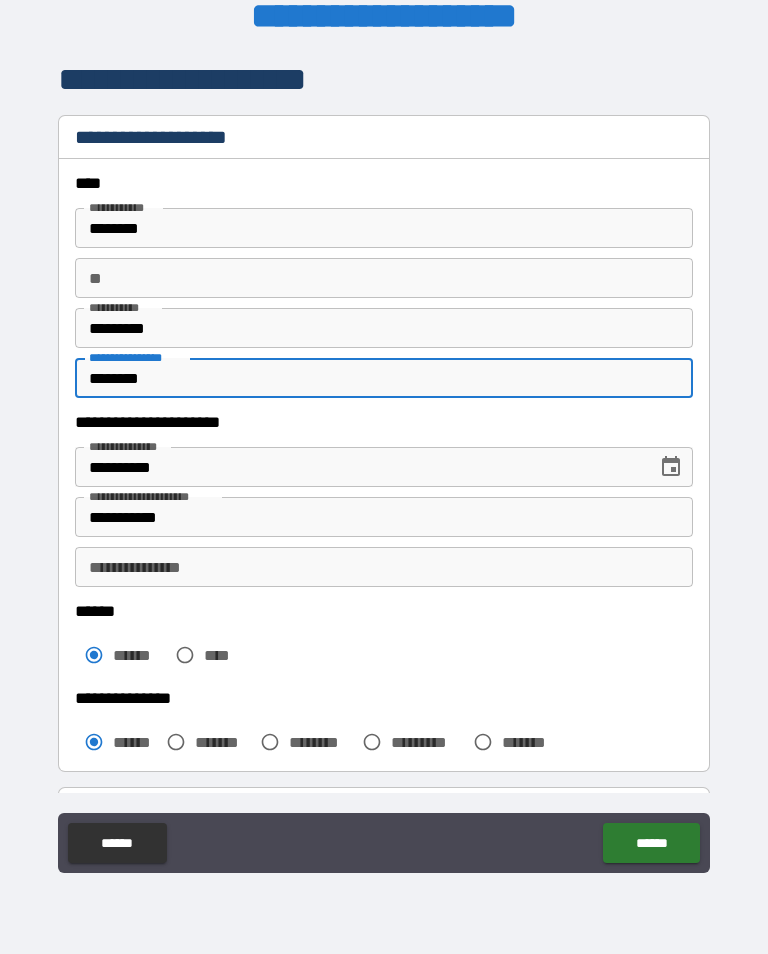 click on "******" at bounding box center [651, 843] 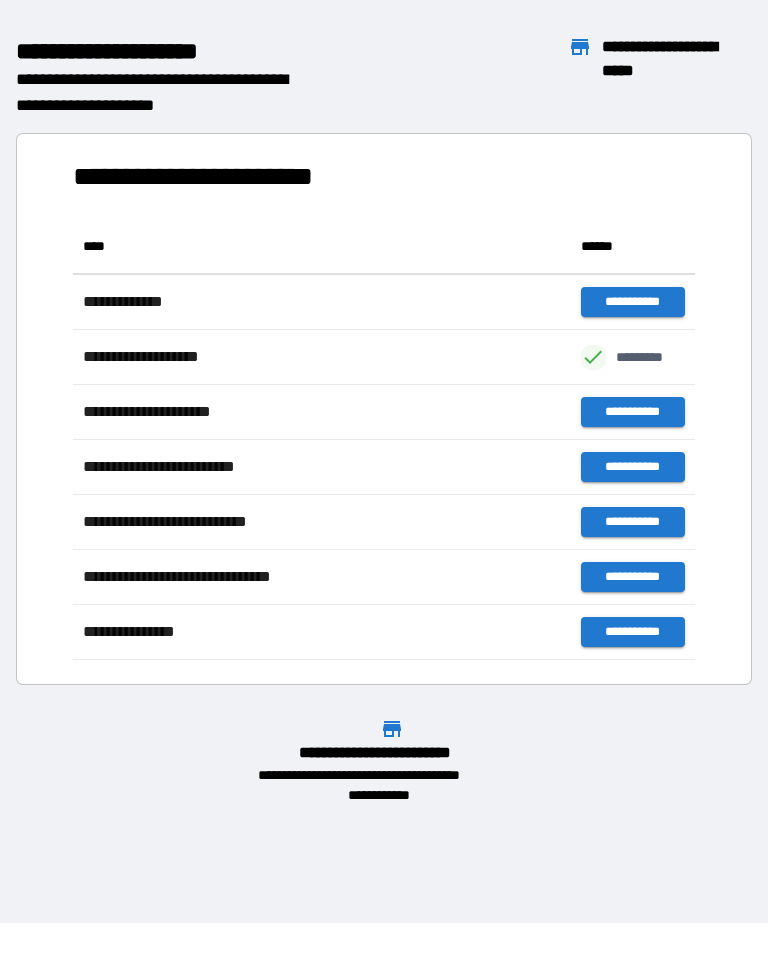 scroll, scrollTop: 441, scrollLeft: 622, axis: both 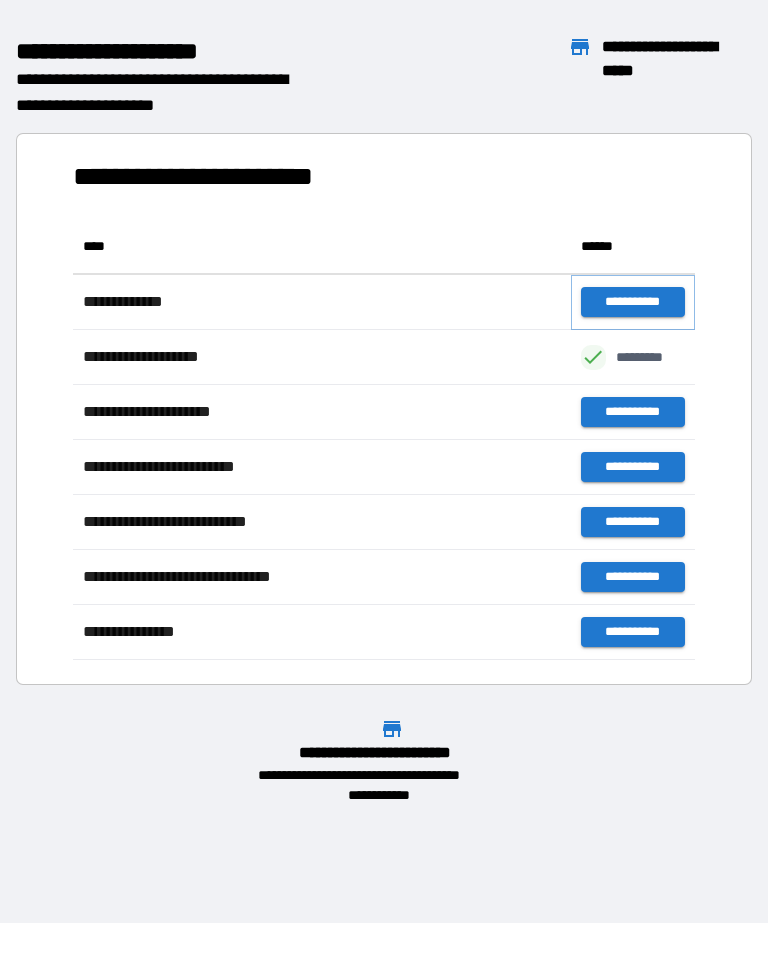 click on "**********" at bounding box center [633, 302] 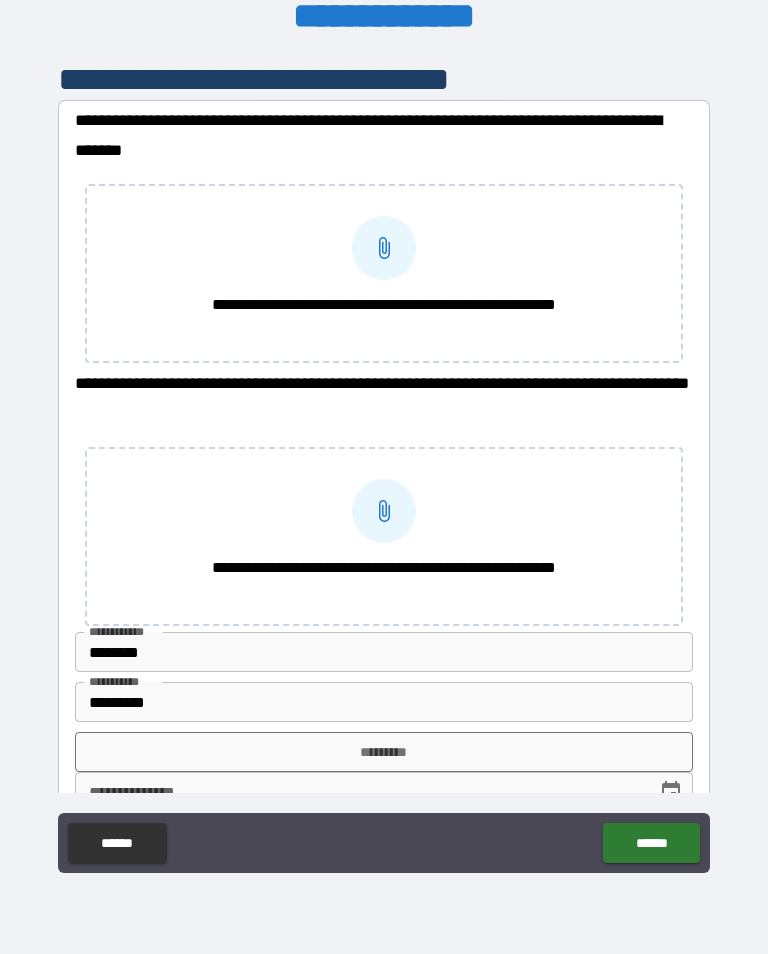 click at bounding box center [384, 248] 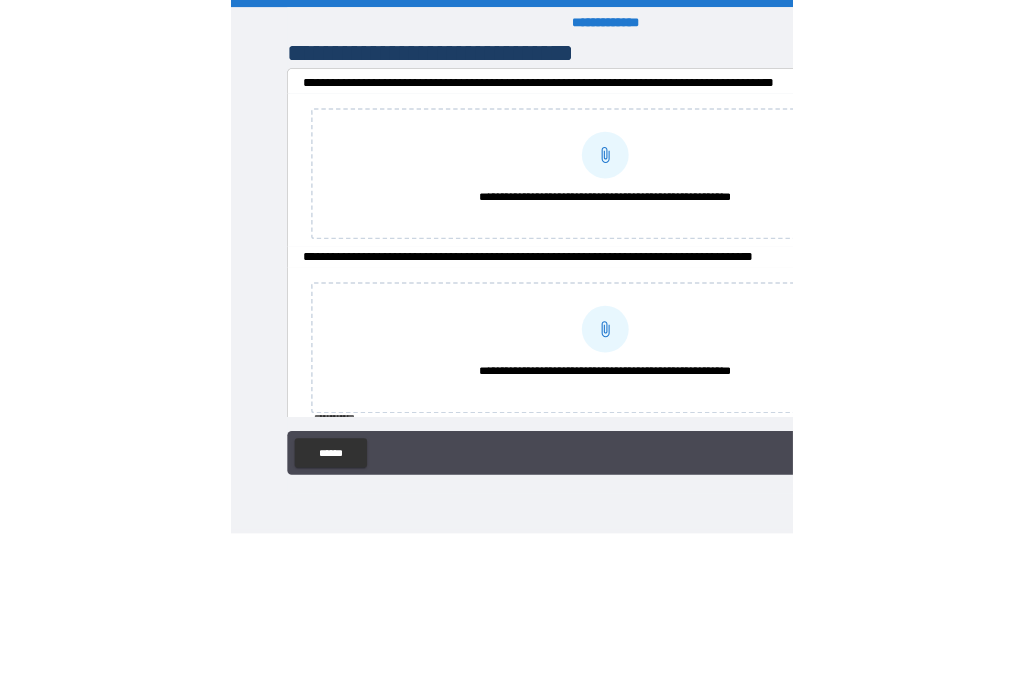 scroll, scrollTop: 0, scrollLeft: 0, axis: both 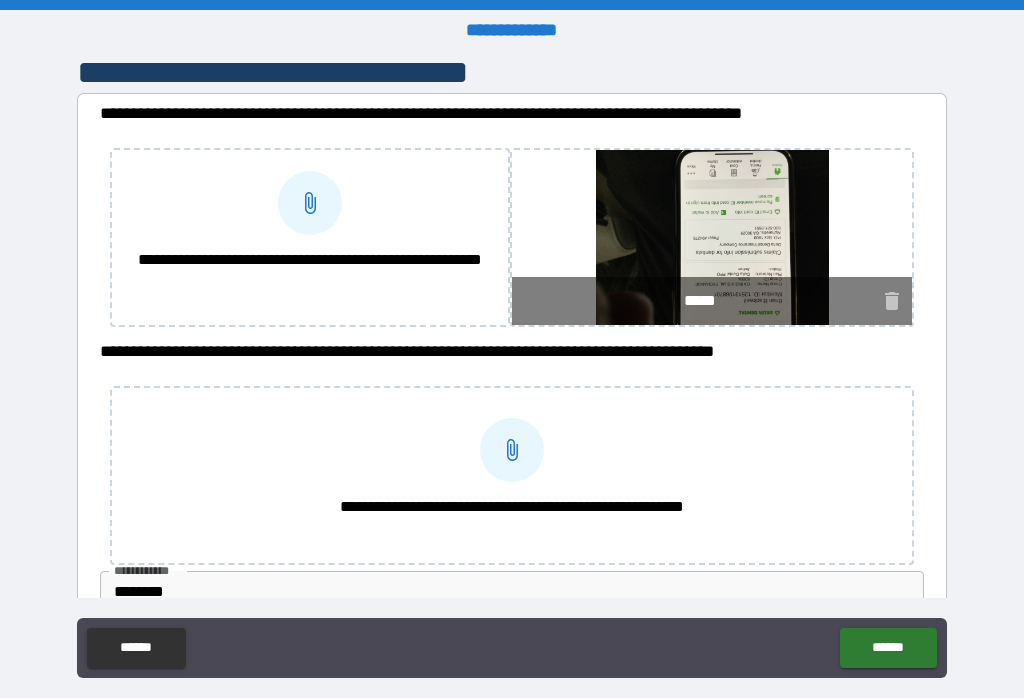 click 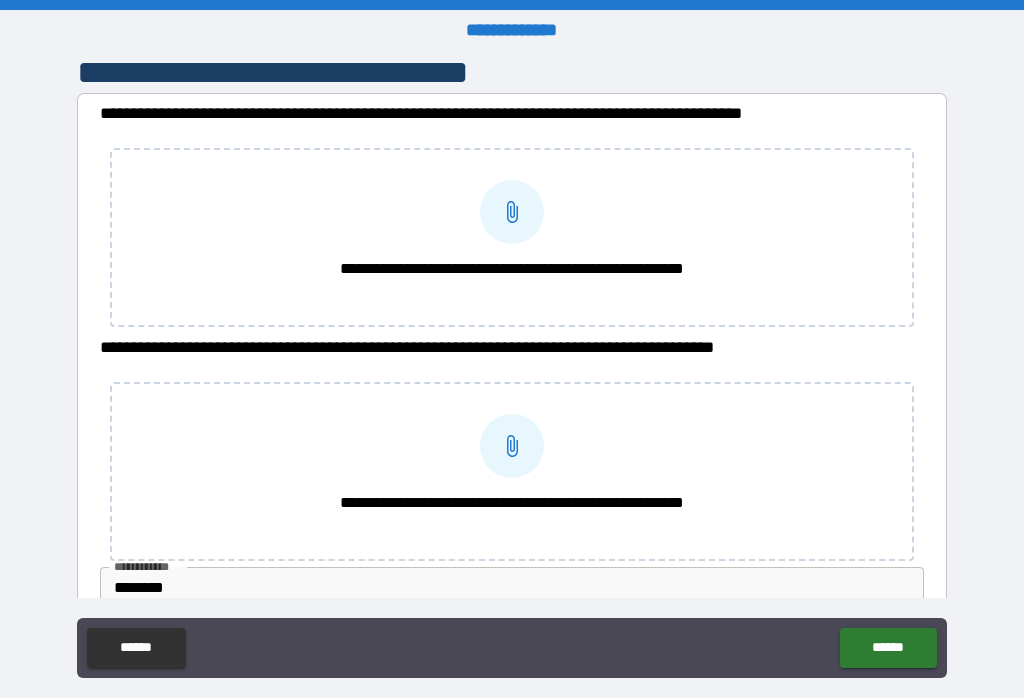 click on "**********" at bounding box center (512, 212) 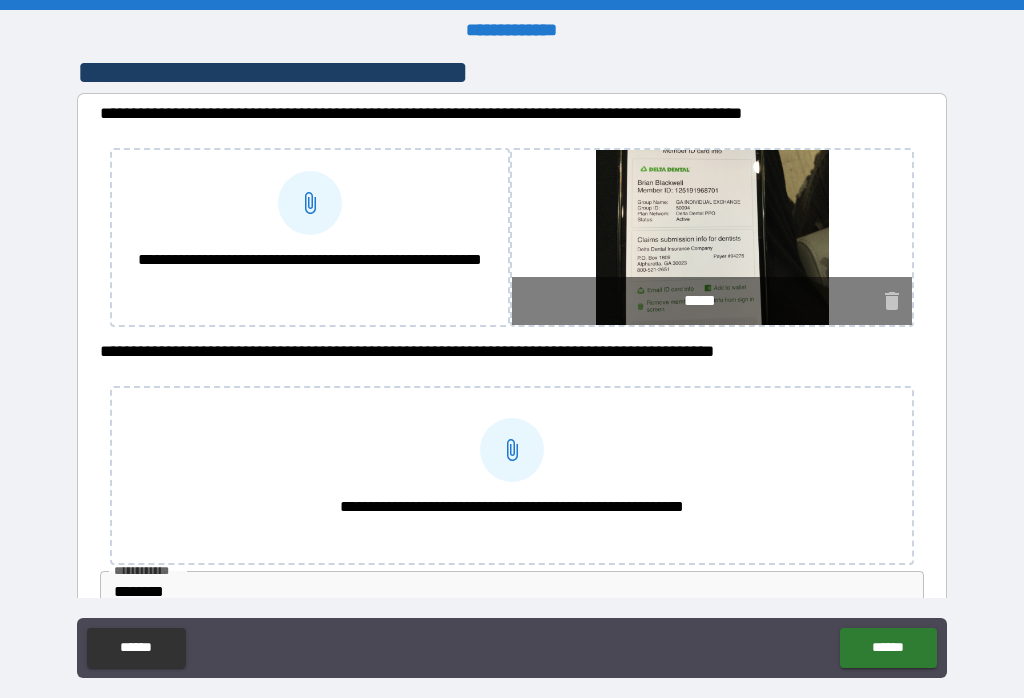 click on "**********" at bounding box center [512, 507] 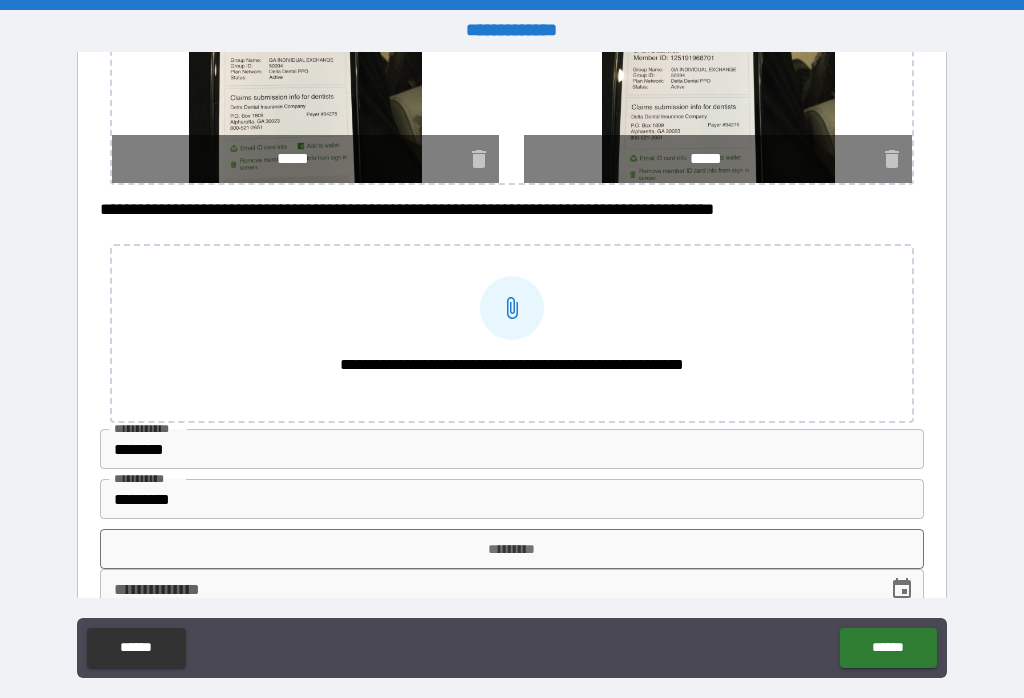 scroll, scrollTop: 148, scrollLeft: 0, axis: vertical 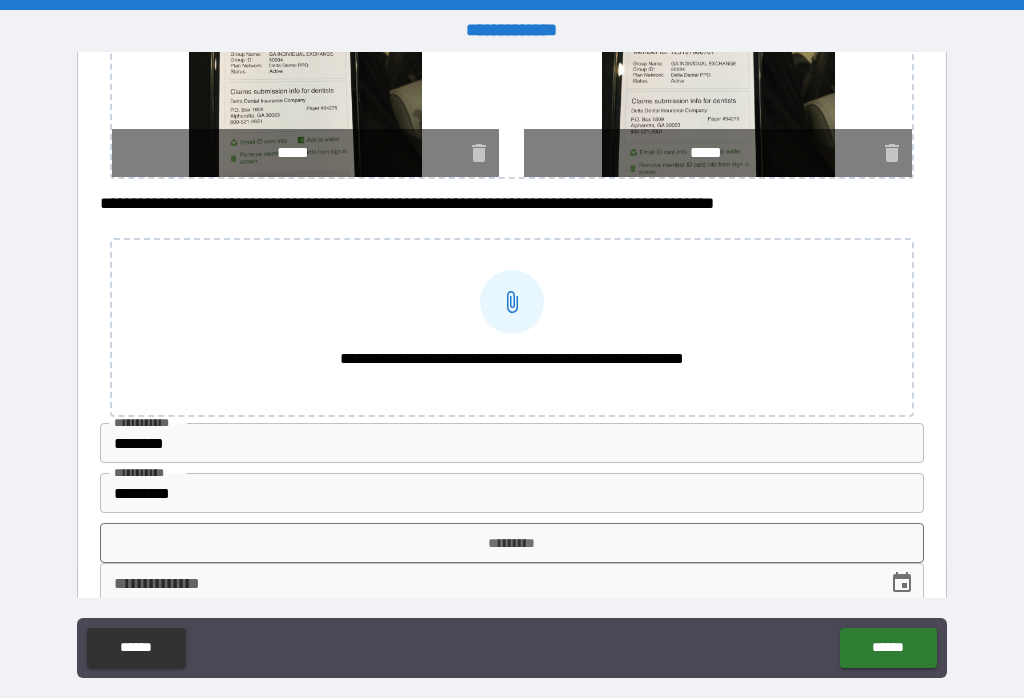 click at bounding box center [512, 302] 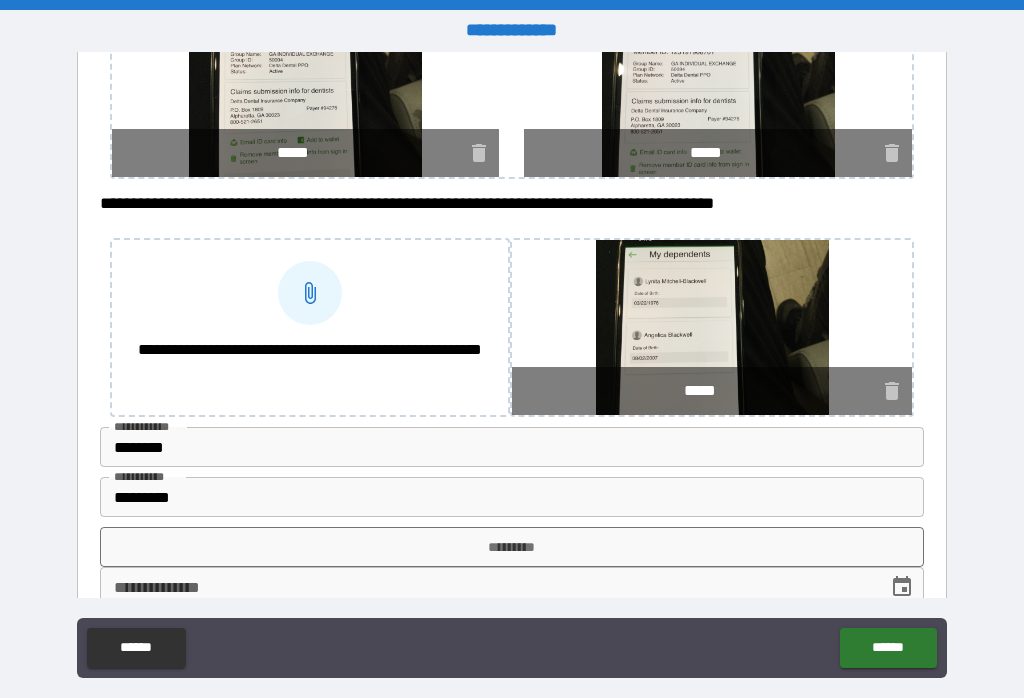 click on "******" at bounding box center (888, 648) 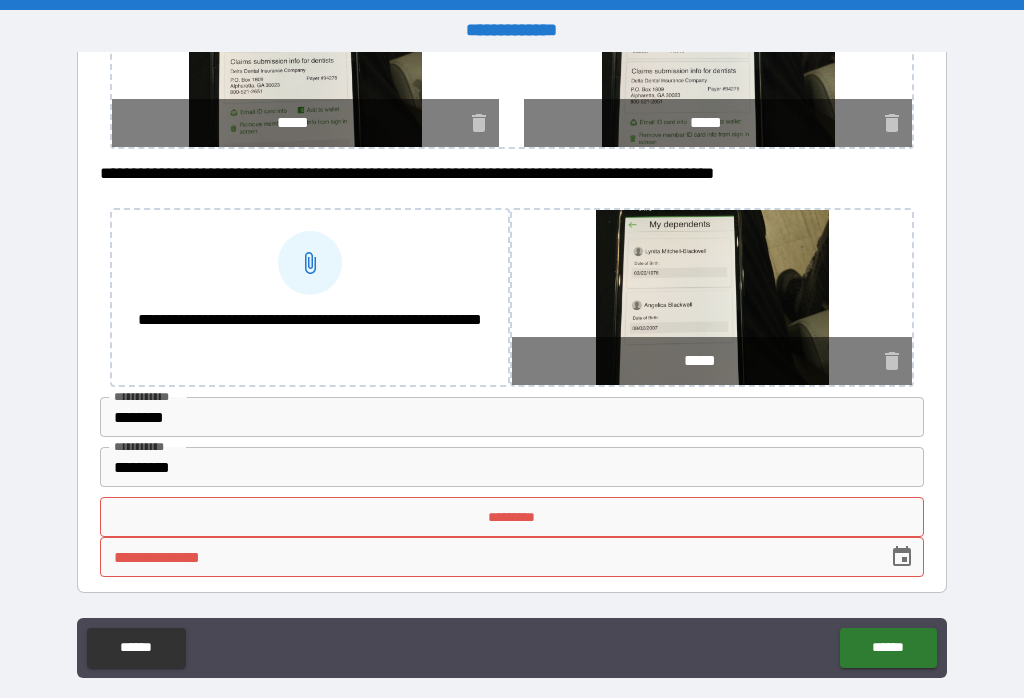 scroll, scrollTop: 178, scrollLeft: 0, axis: vertical 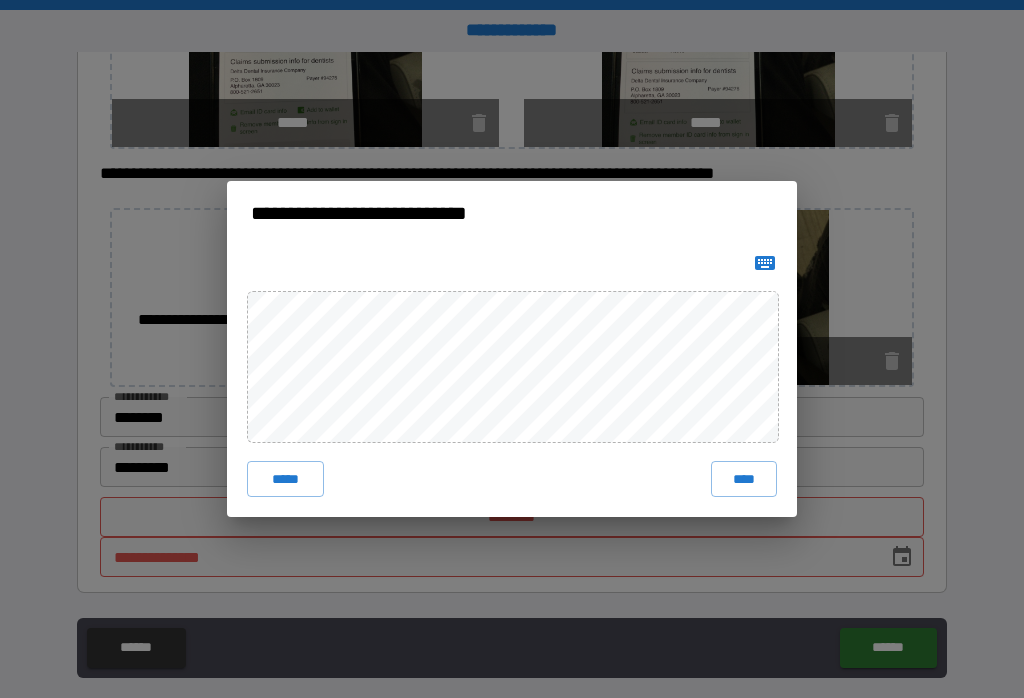click on "****" at bounding box center (744, 479) 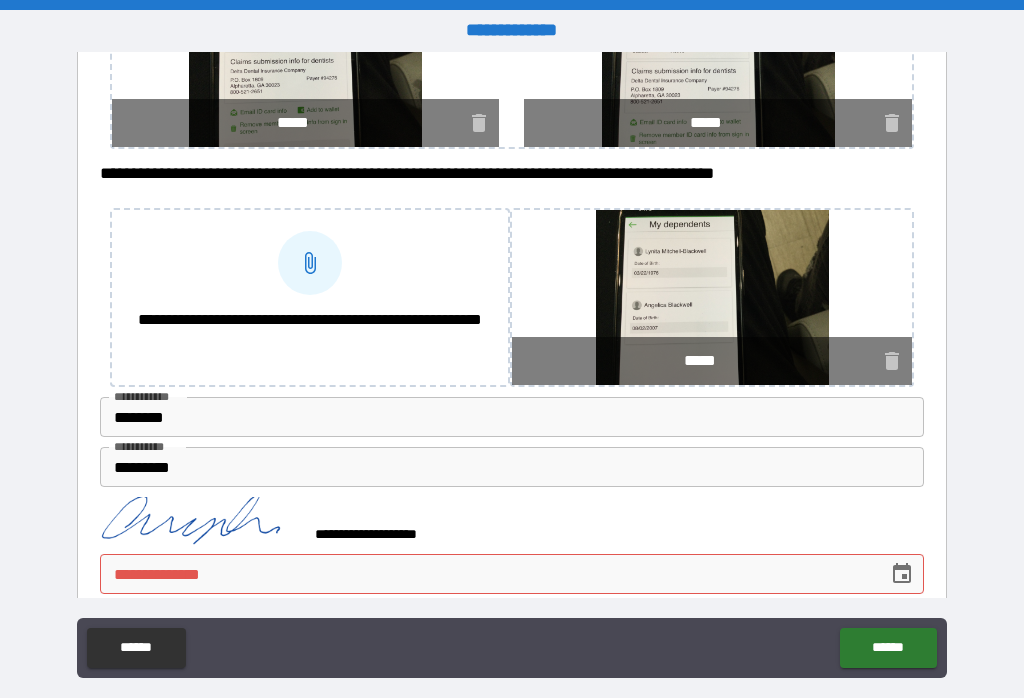 click on "**********" at bounding box center (487, 574) 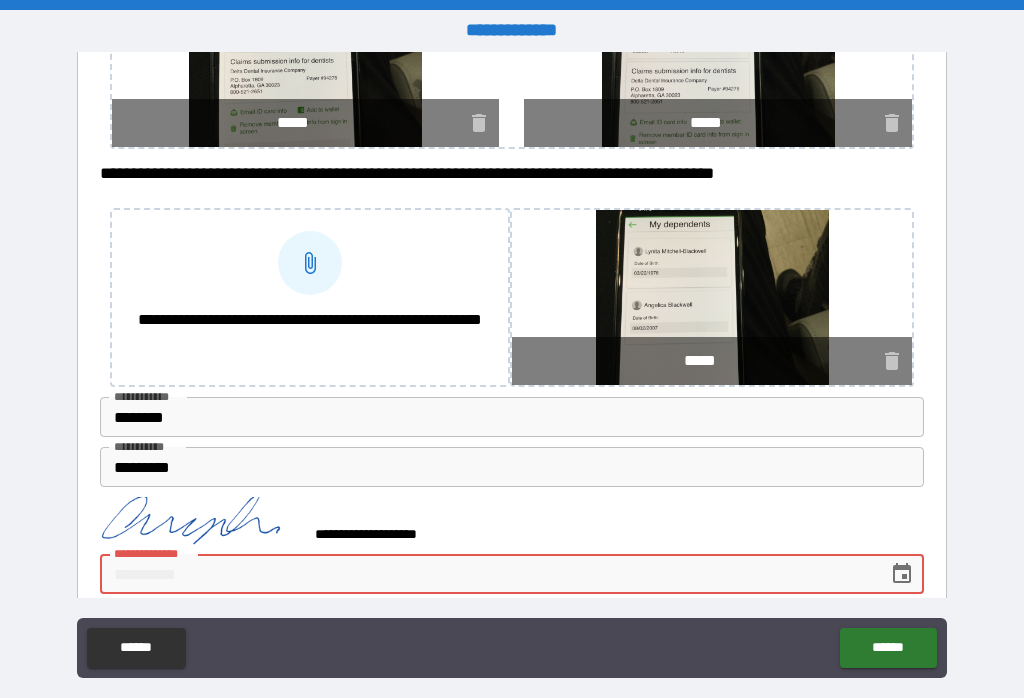 scroll, scrollTop: 21, scrollLeft: 0, axis: vertical 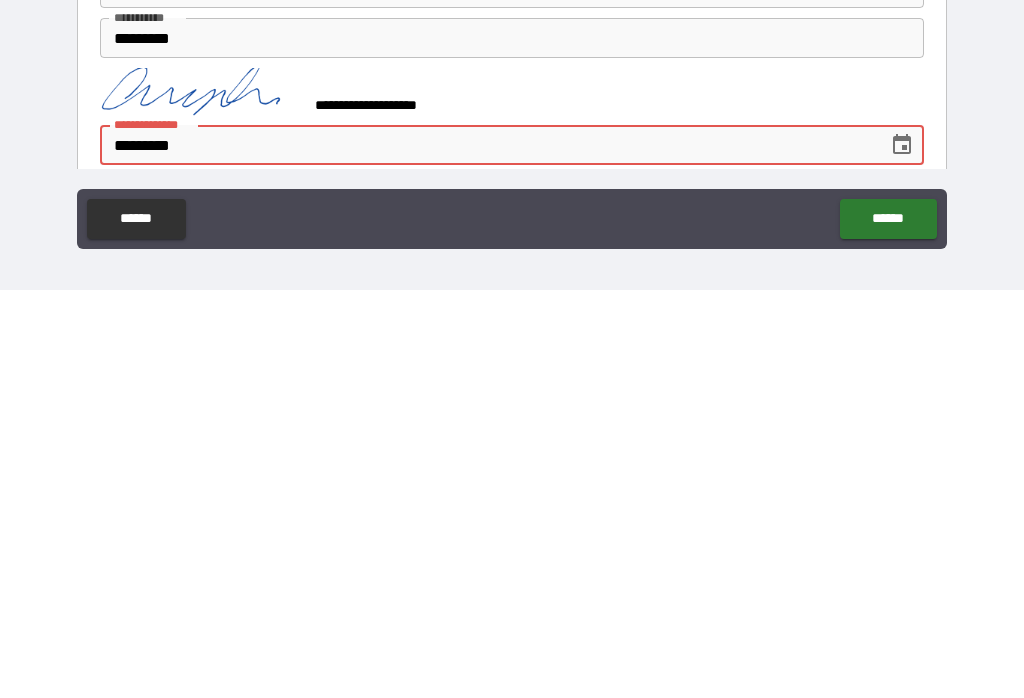 type on "**********" 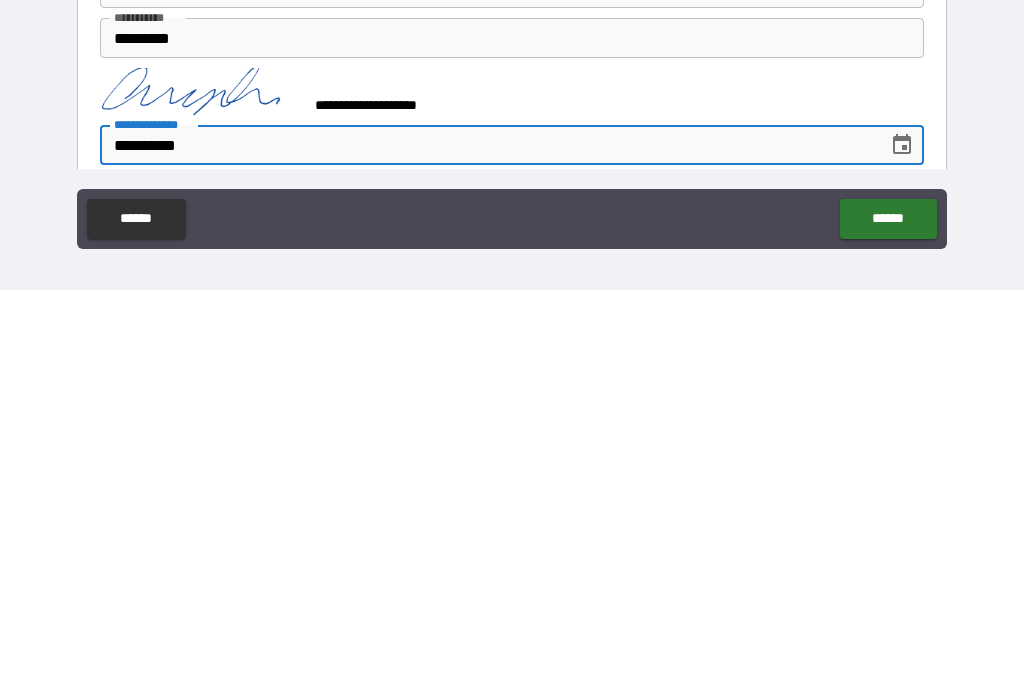 click on "******" at bounding box center [888, 627] 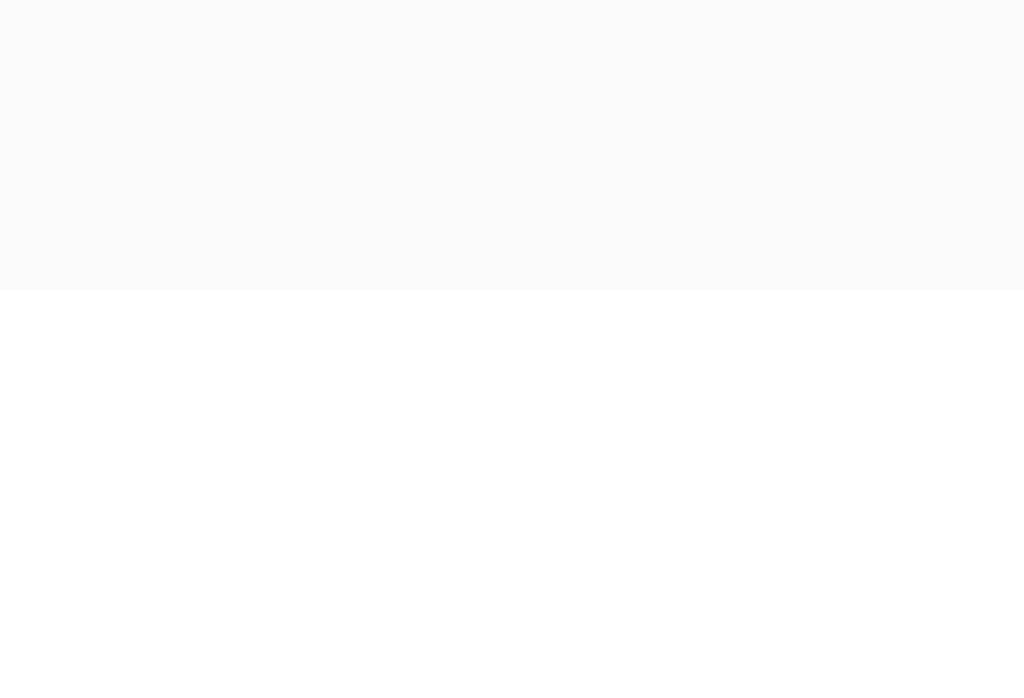 scroll, scrollTop: 31, scrollLeft: 0, axis: vertical 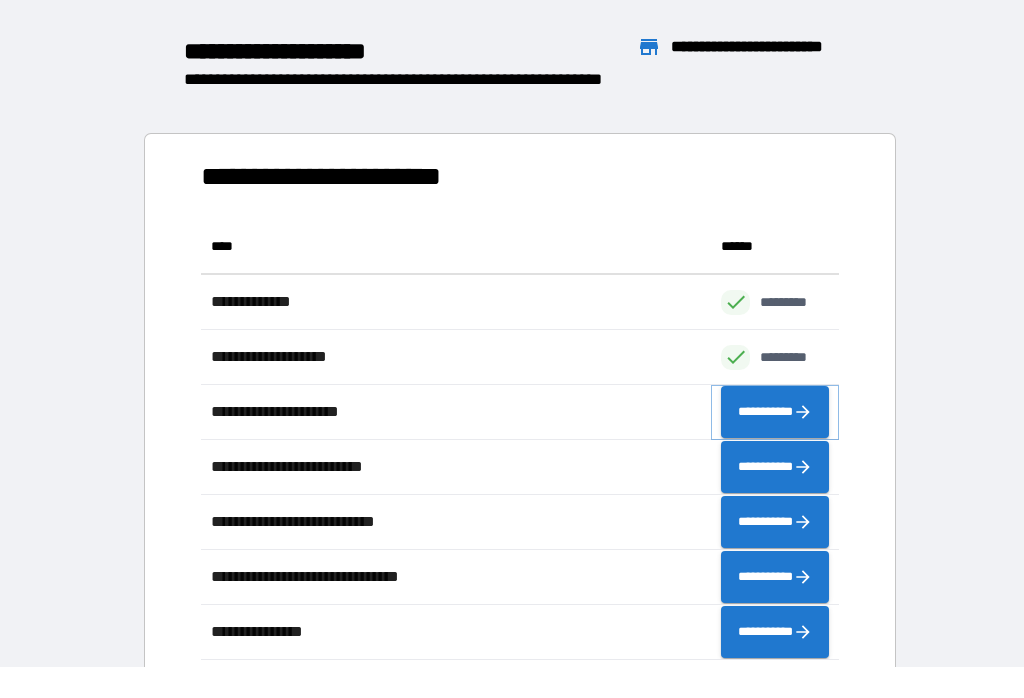 click on "**********" at bounding box center (775, 412) 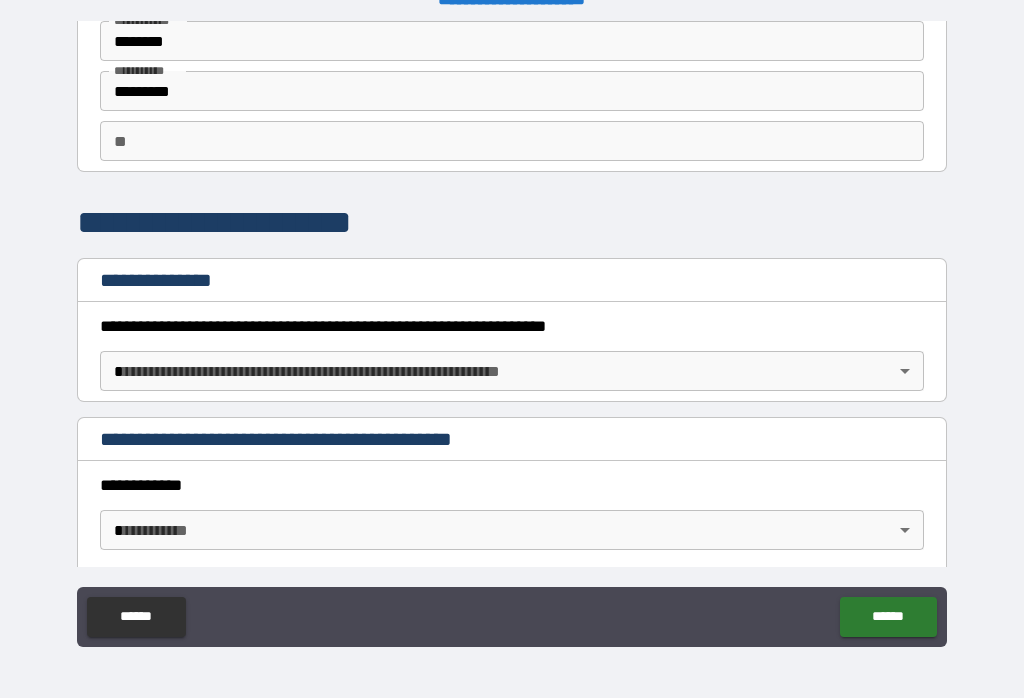 scroll, scrollTop: 95, scrollLeft: 0, axis: vertical 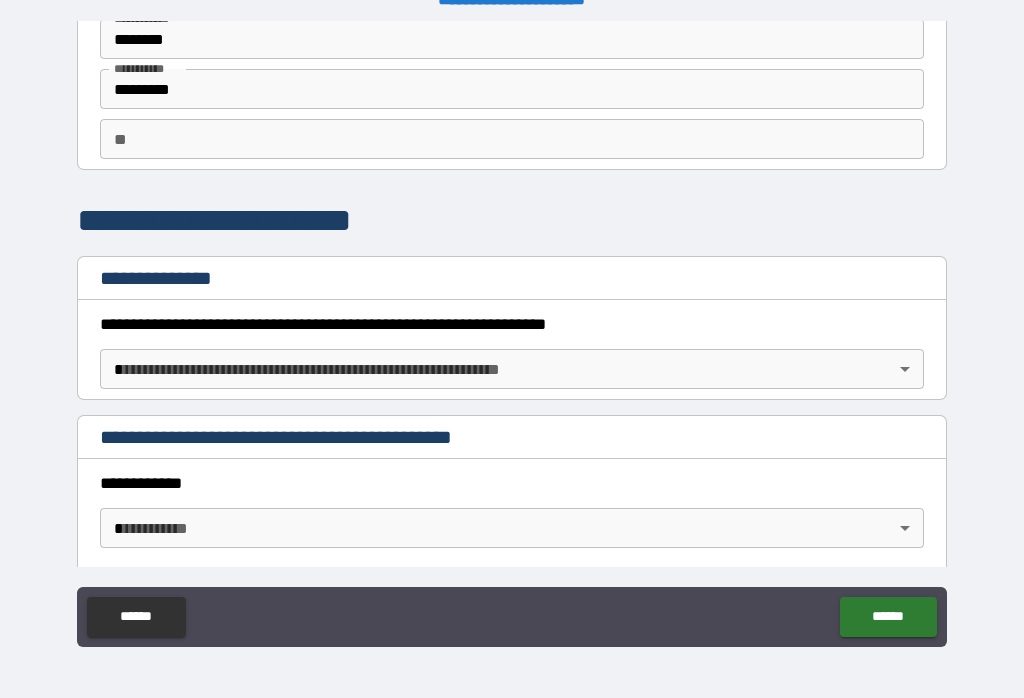 click on "**********" at bounding box center (512, 333) 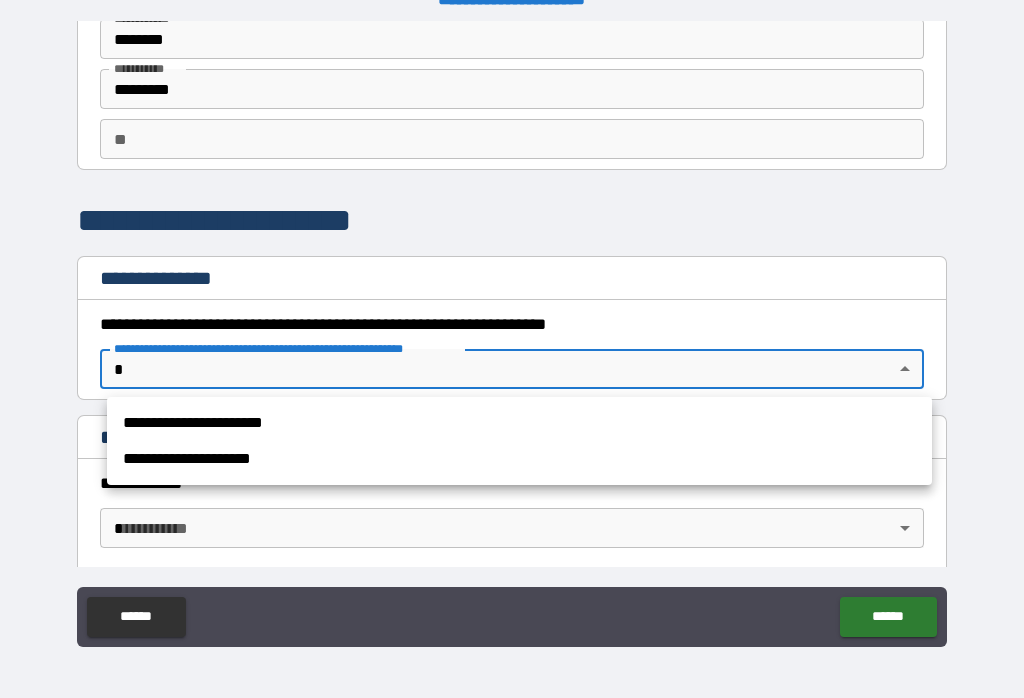 click on "**********" at bounding box center [519, 423] 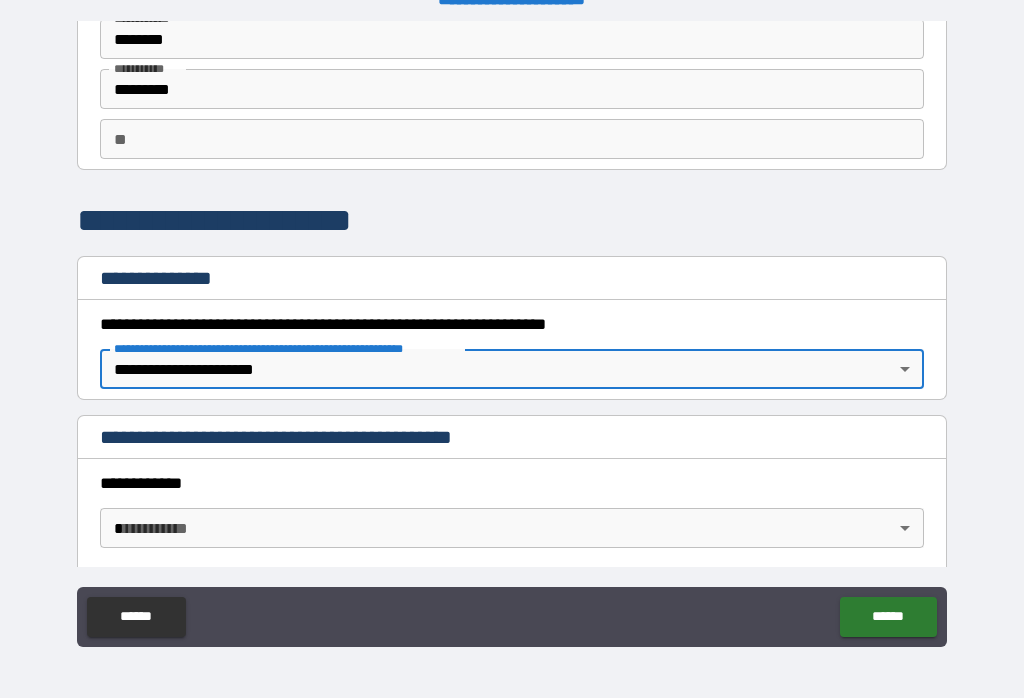 type on "*" 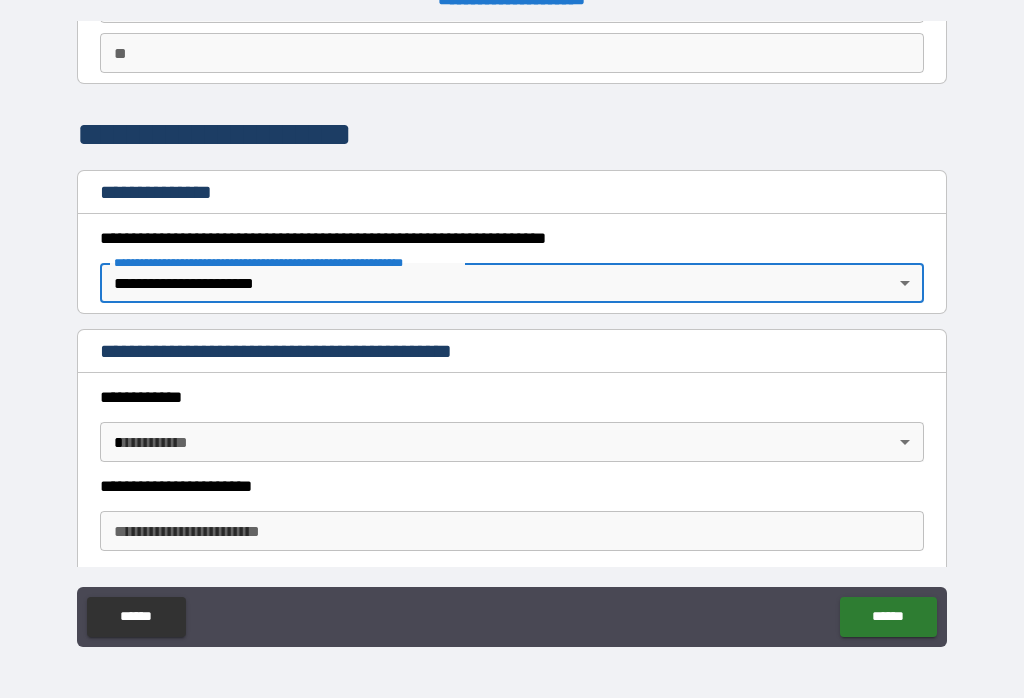 scroll, scrollTop: 202, scrollLeft: 0, axis: vertical 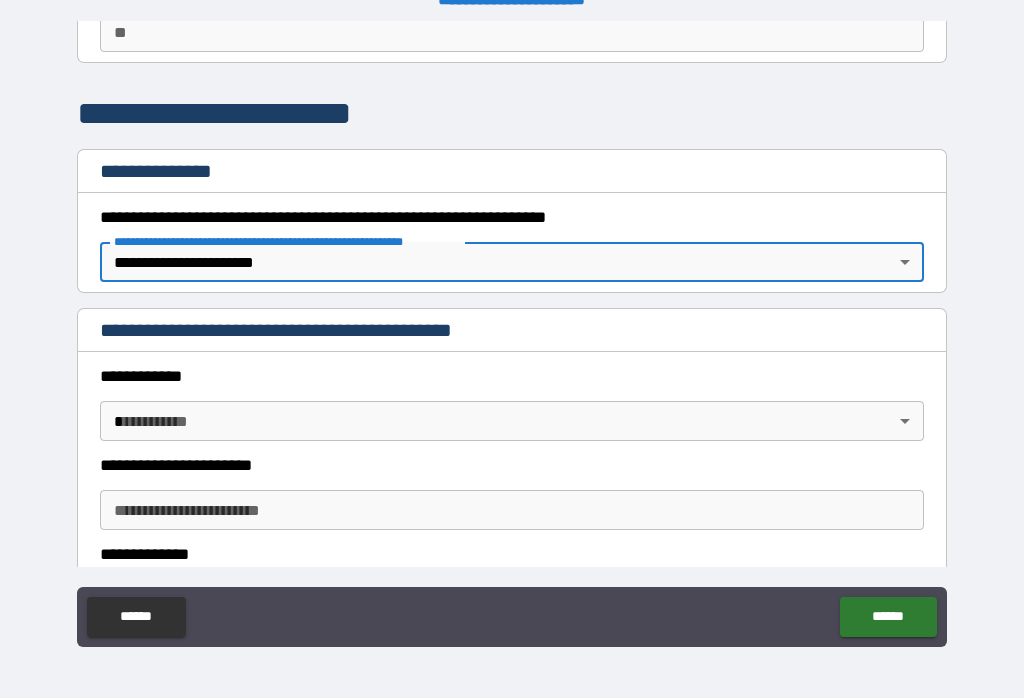 click on "**********" at bounding box center [512, 333] 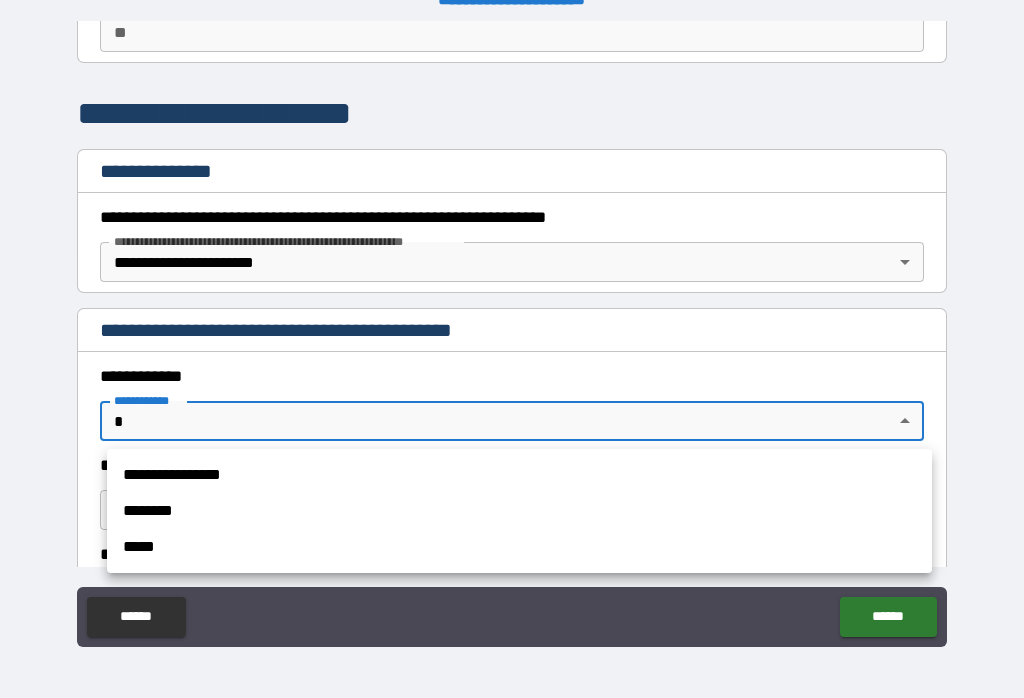 click on "**********" at bounding box center [519, 475] 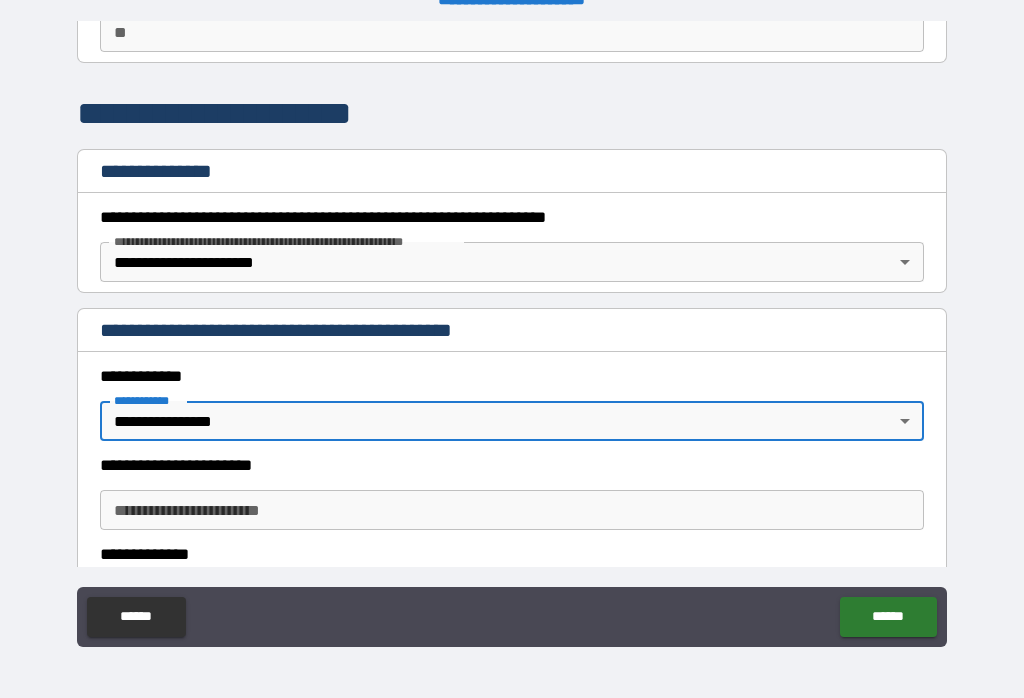 type on "*" 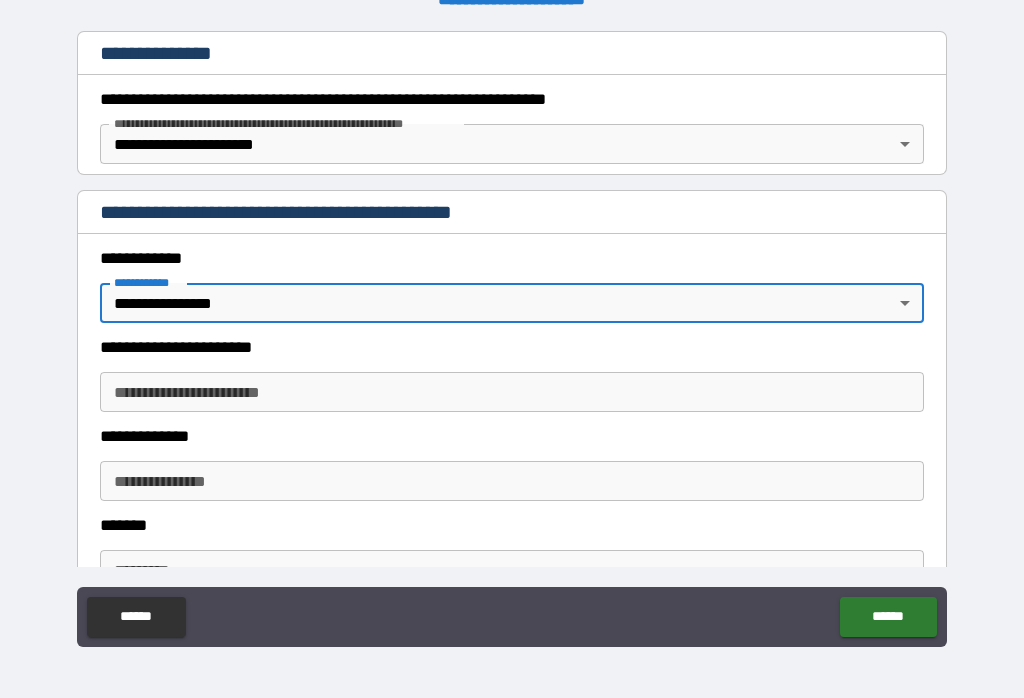 scroll, scrollTop: 321, scrollLeft: 0, axis: vertical 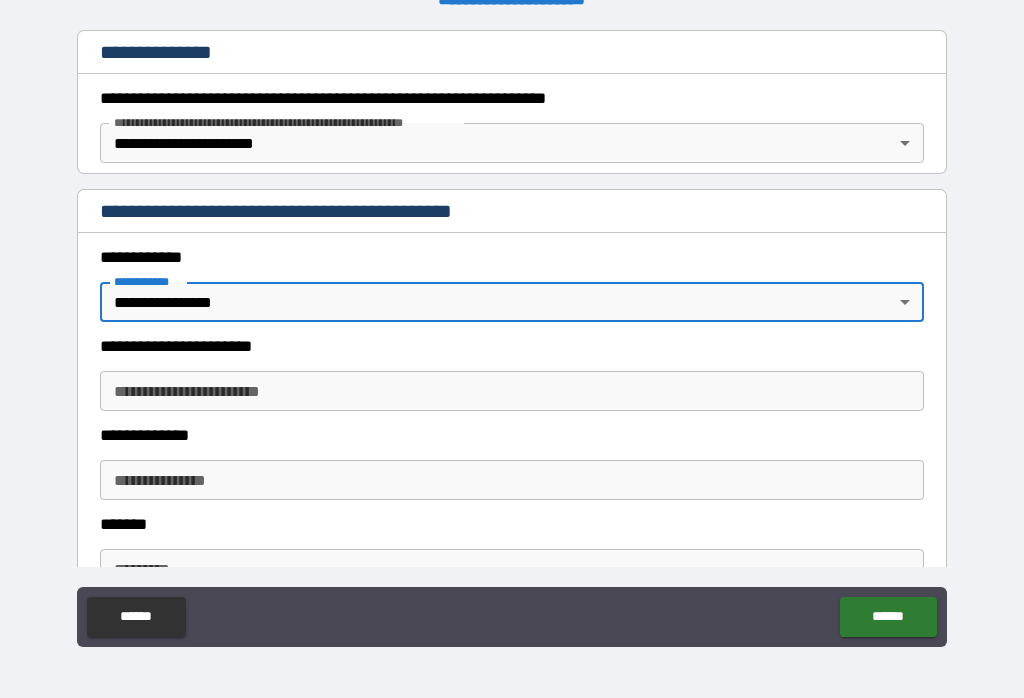click on "**********" at bounding box center [512, 391] 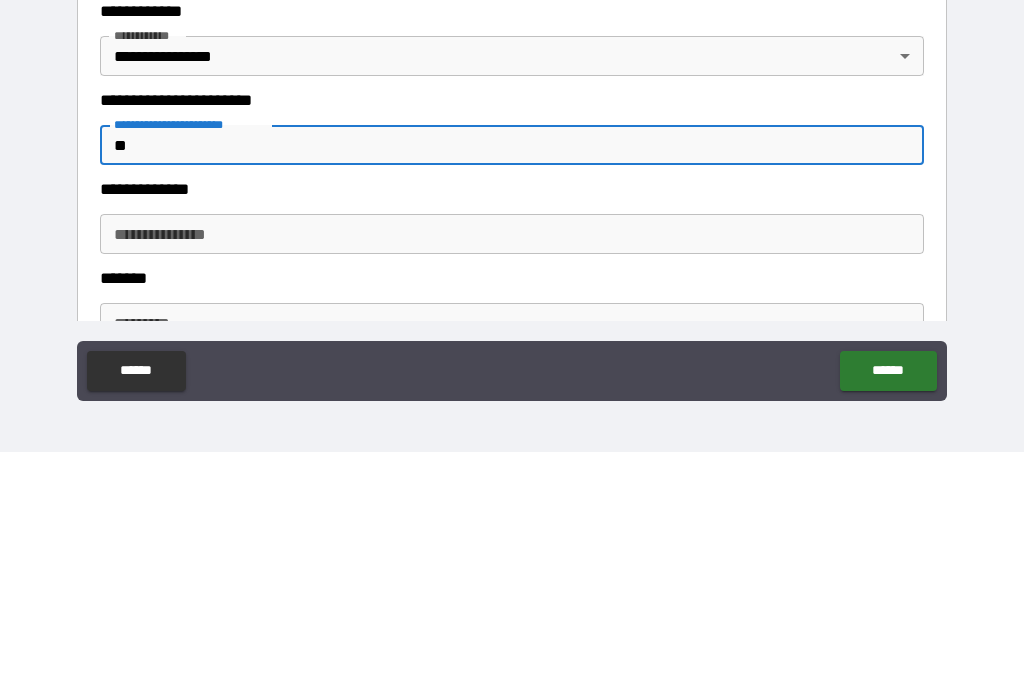 type on "*" 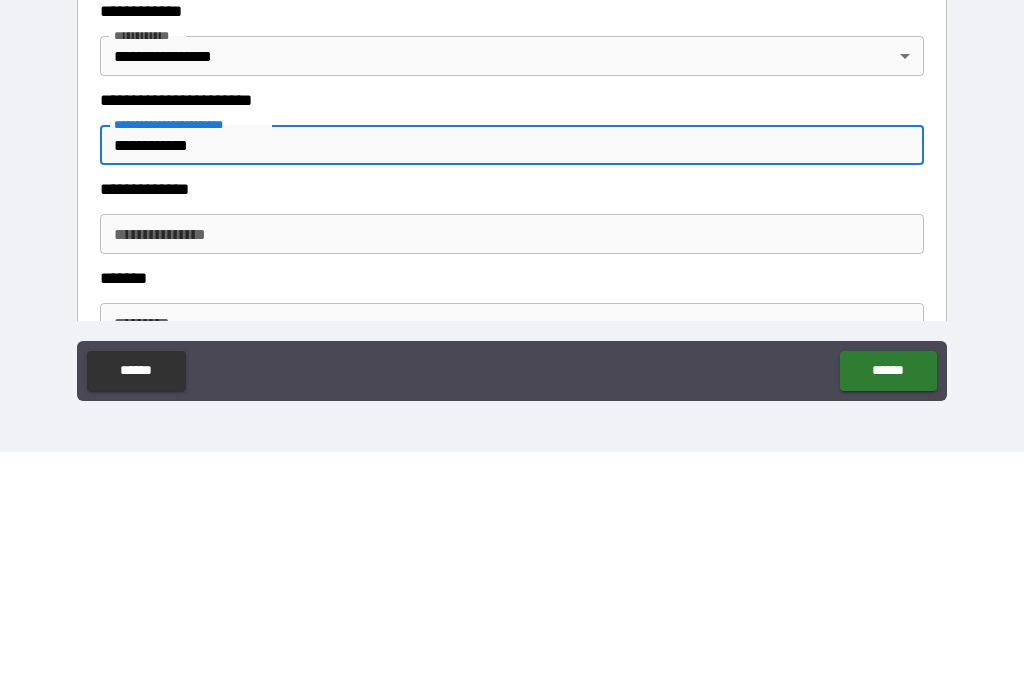 type on "**********" 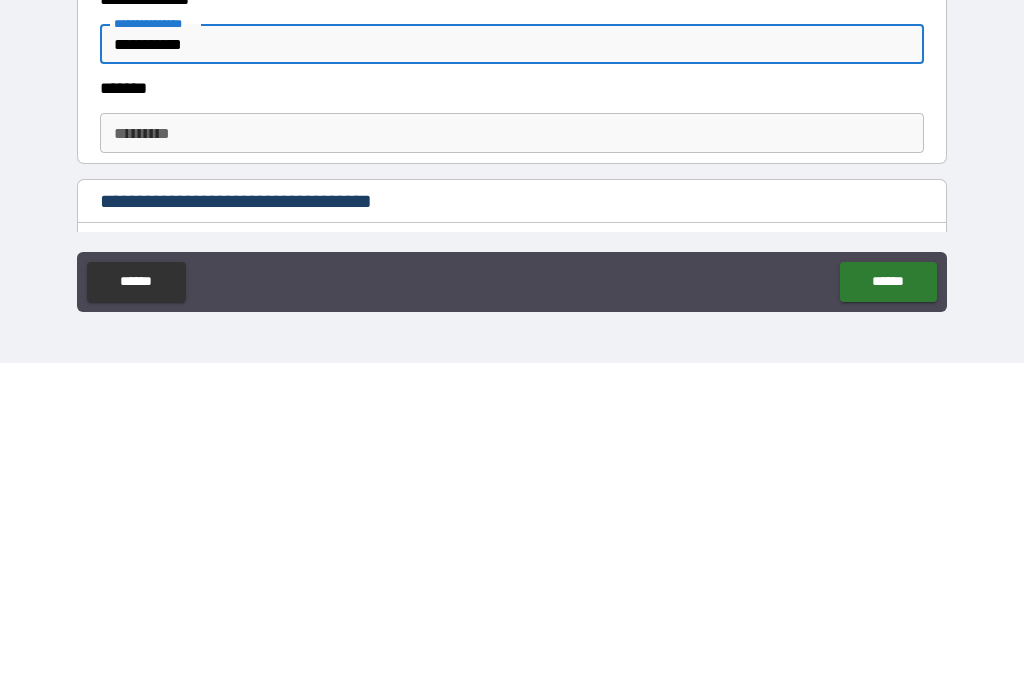 scroll, scrollTop: 422, scrollLeft: 0, axis: vertical 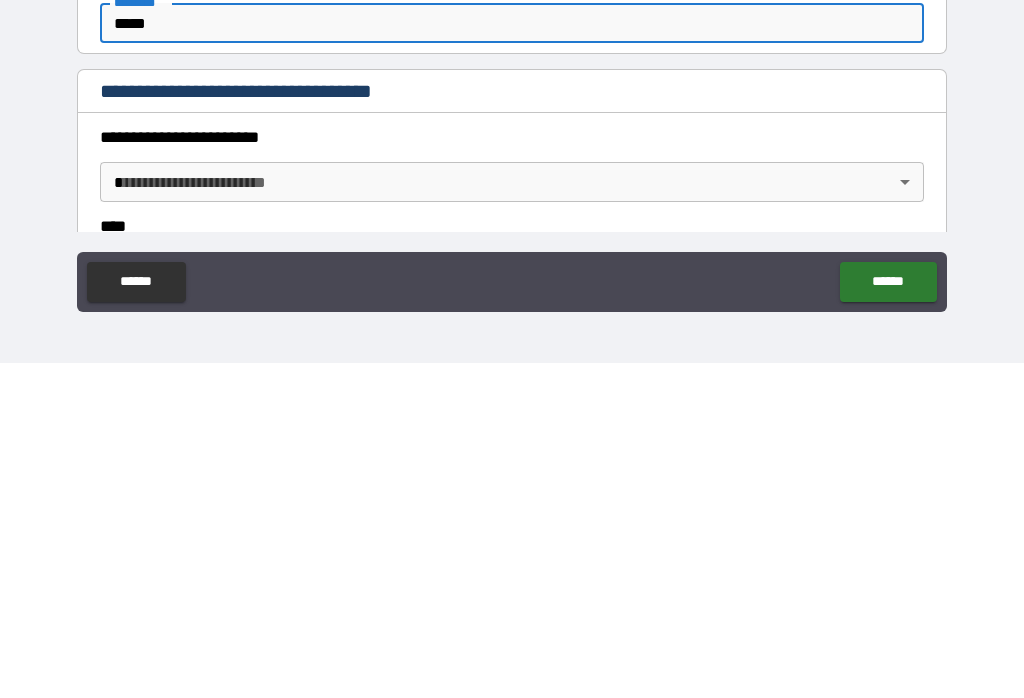 type on "*****" 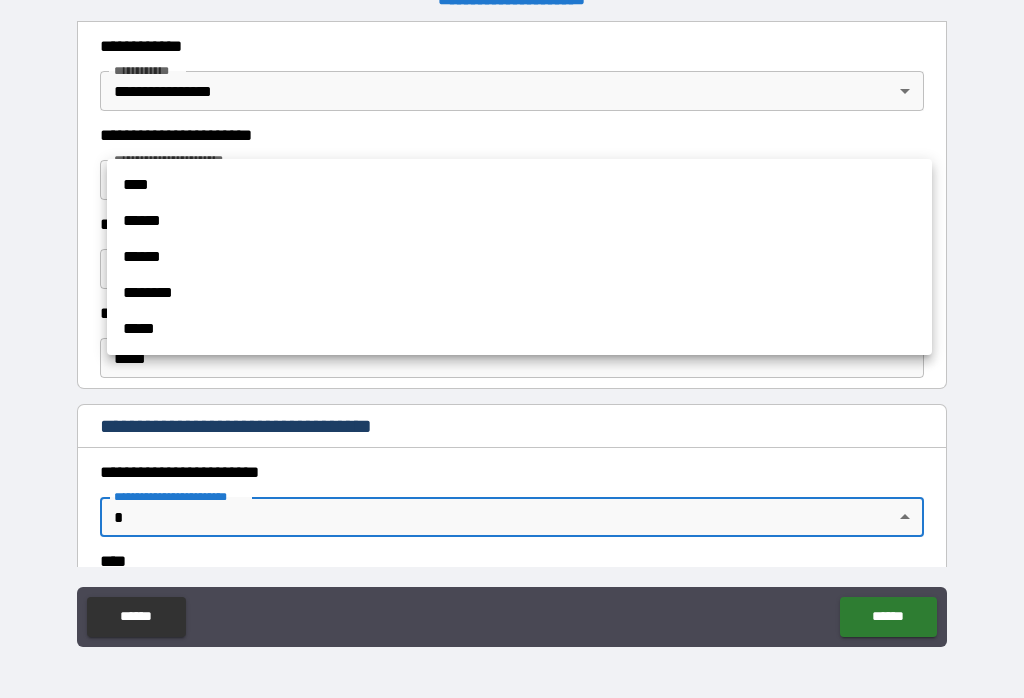 click at bounding box center (512, 349) 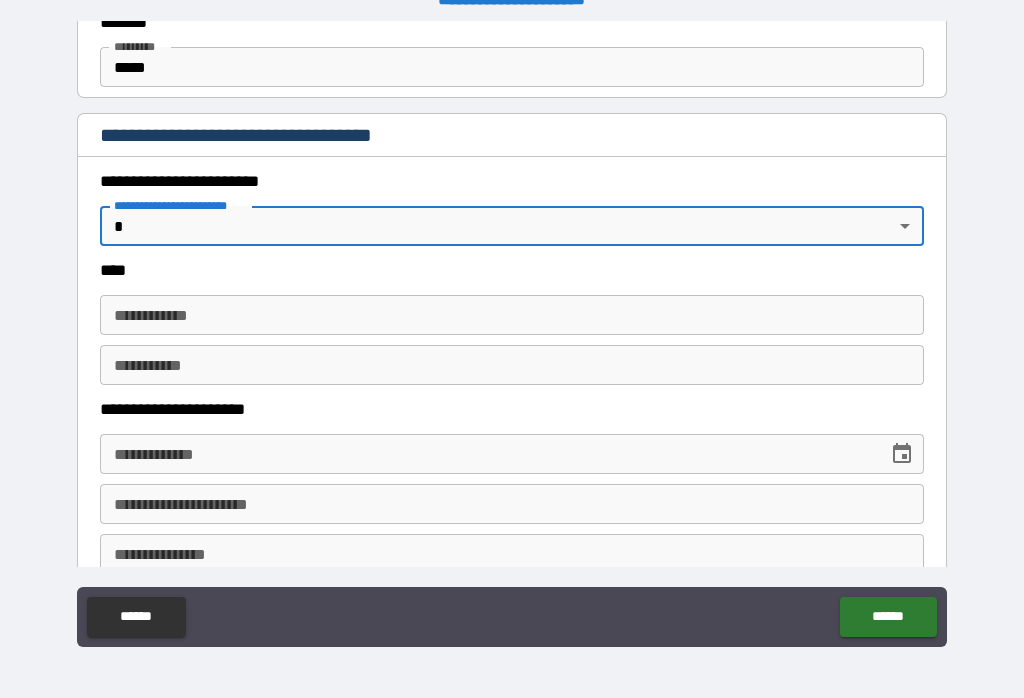 scroll, scrollTop: 820, scrollLeft: 0, axis: vertical 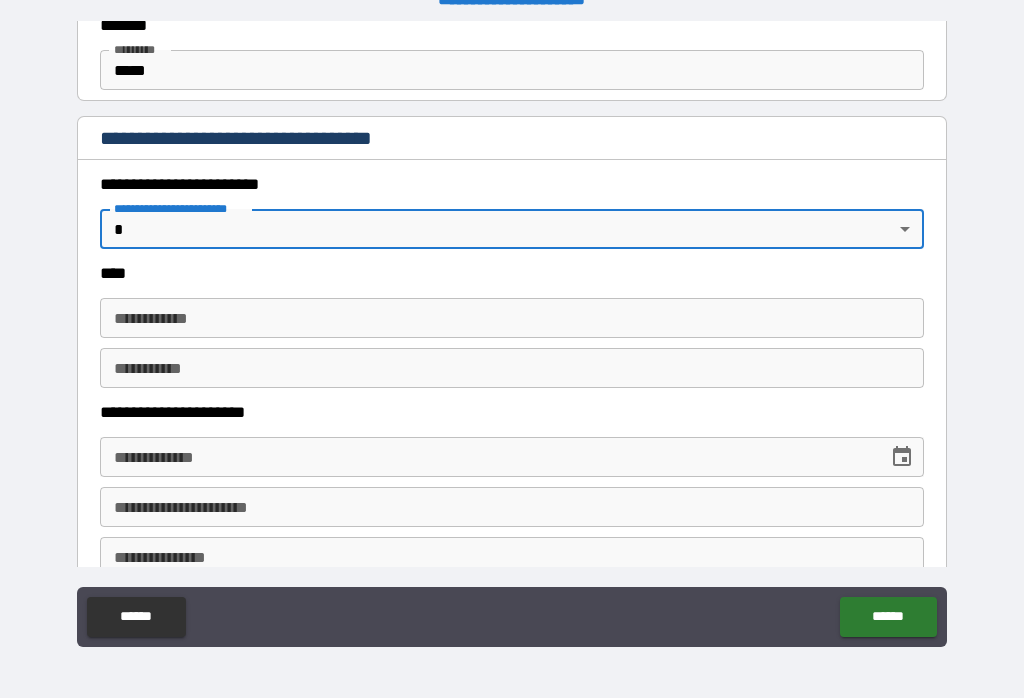 click on "**********" at bounding box center [512, 333] 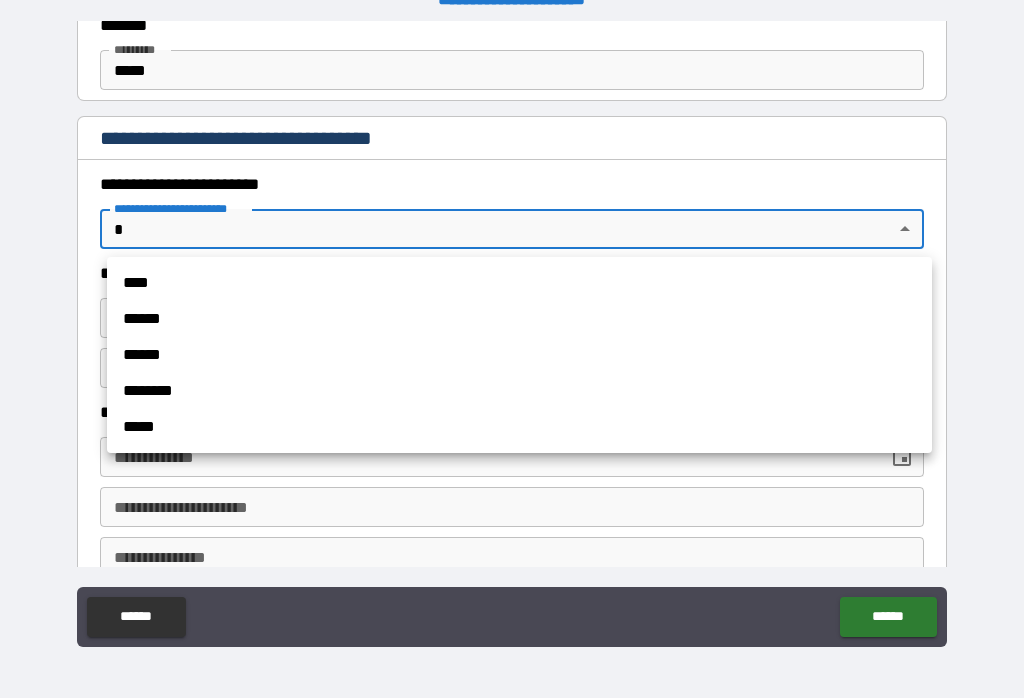 click on "******" at bounding box center [519, 319] 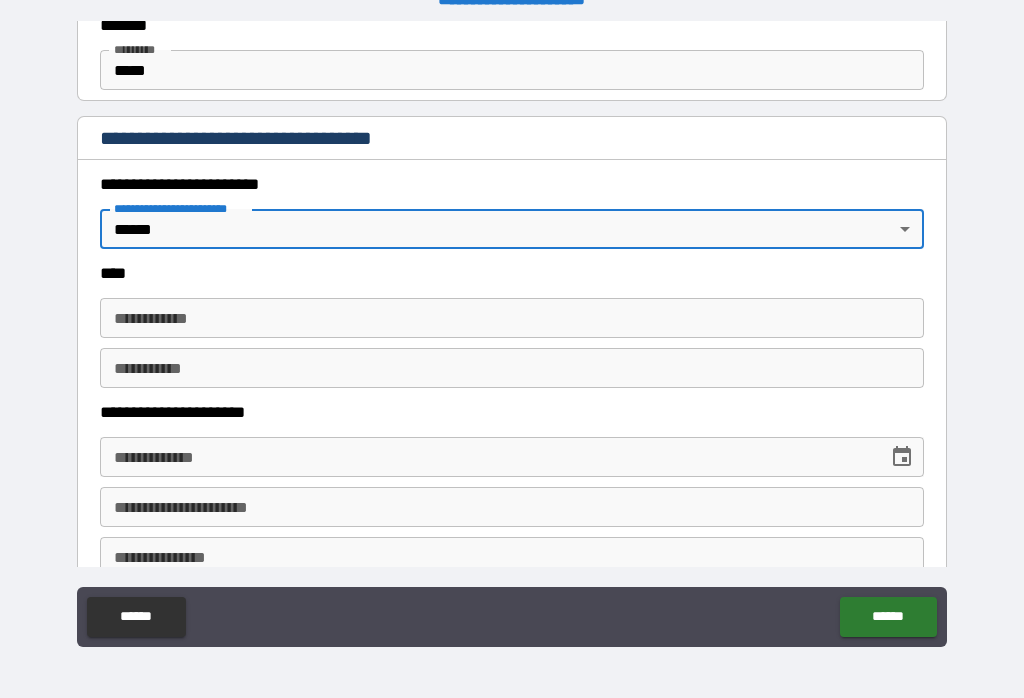 click on "**********" at bounding box center [512, 318] 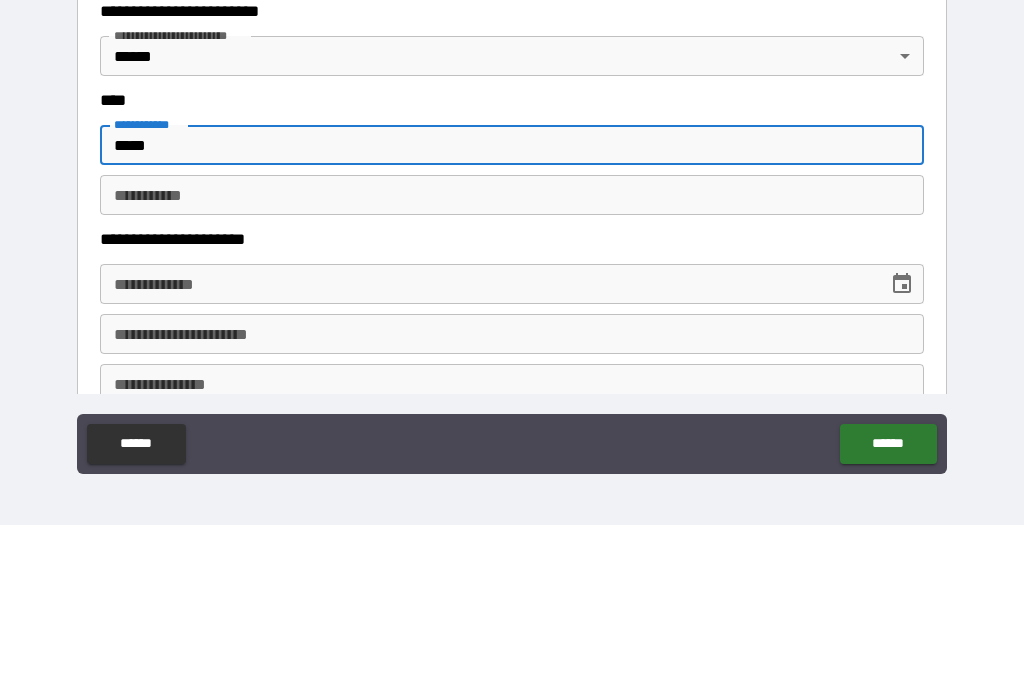 type on "*****" 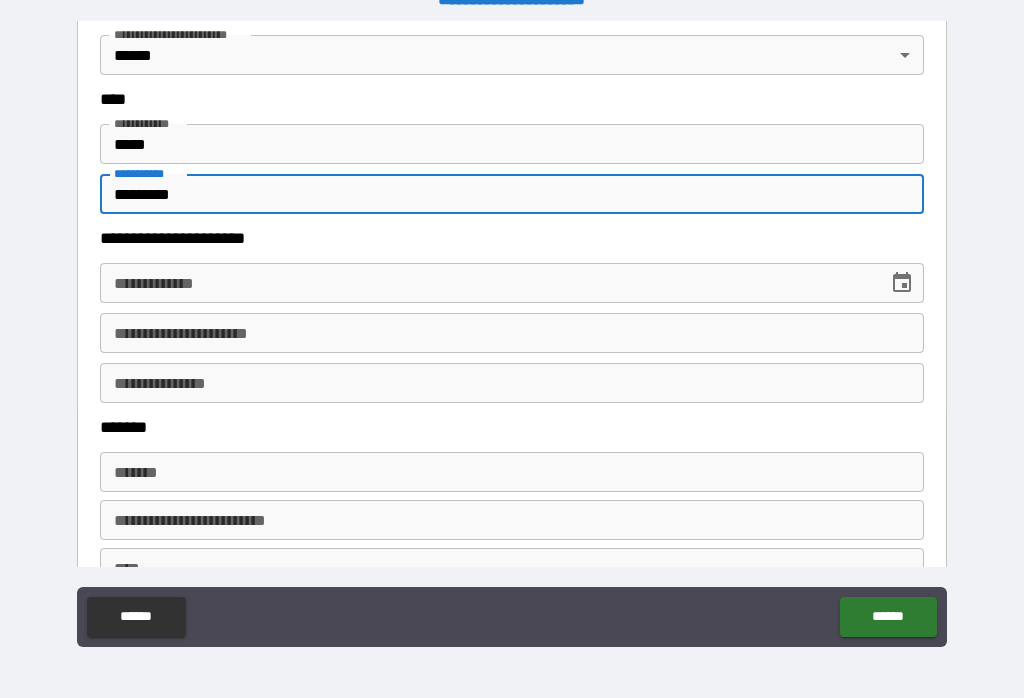 scroll, scrollTop: 1001, scrollLeft: 0, axis: vertical 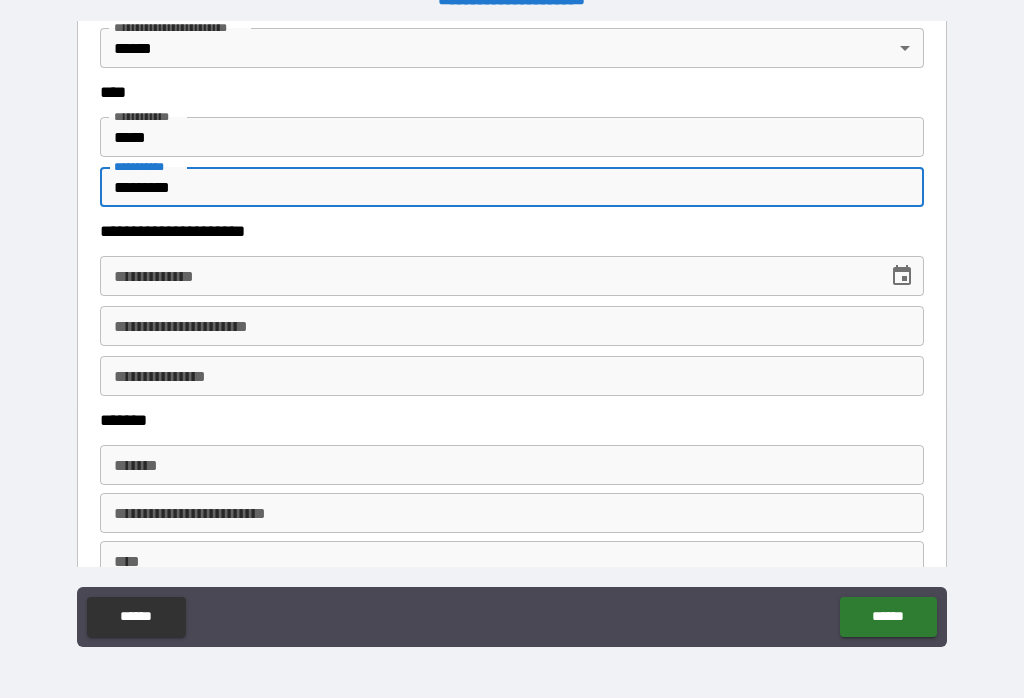 type on "*********" 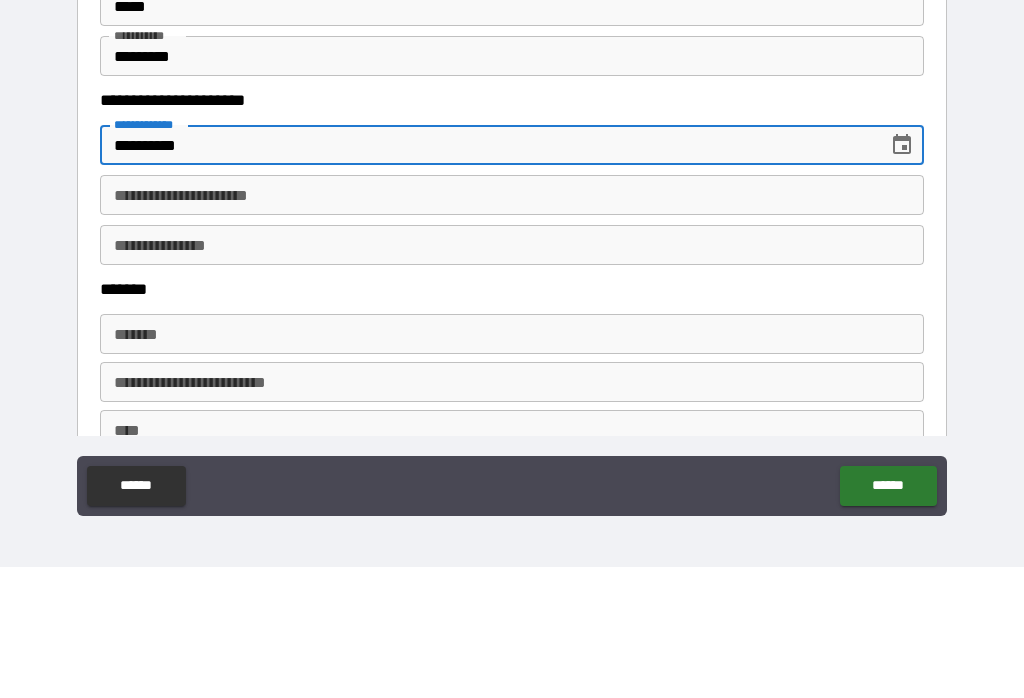 type on "**********" 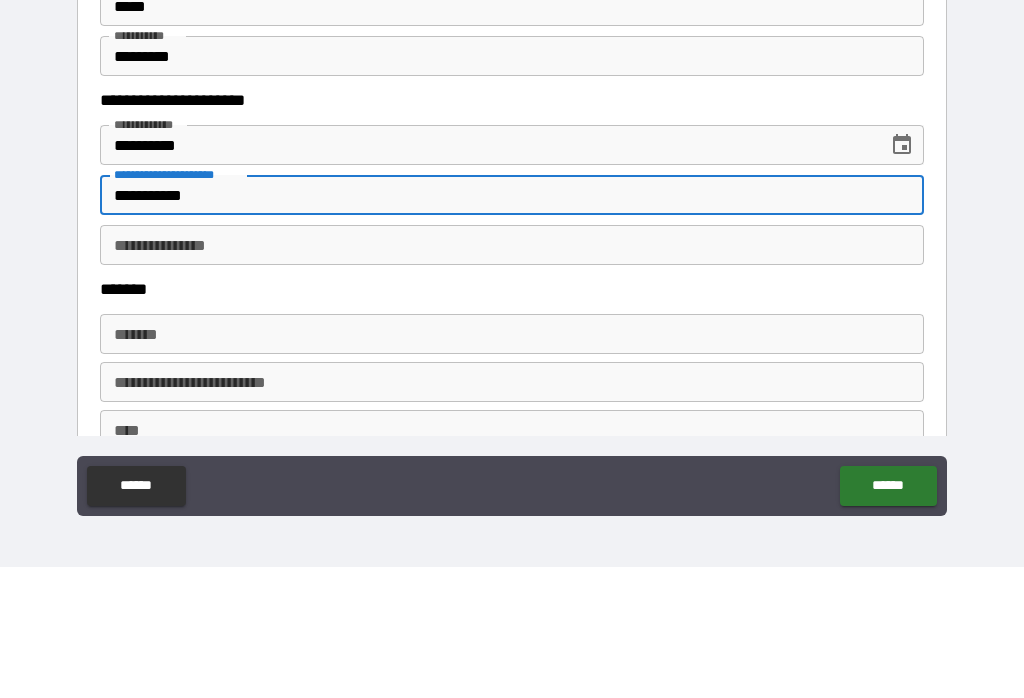 type on "**********" 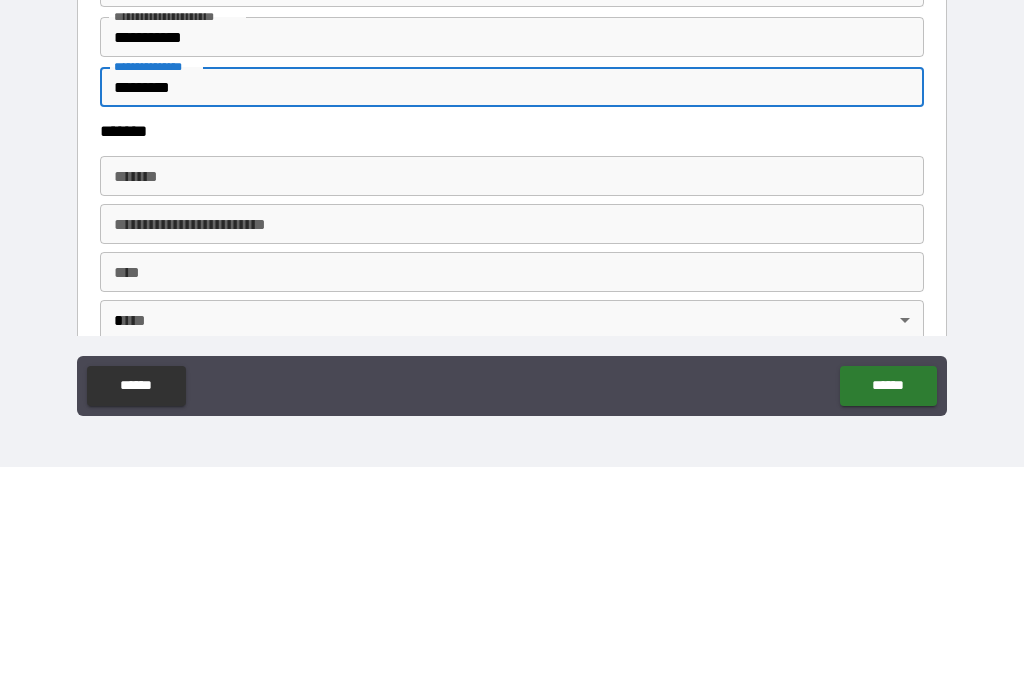scroll, scrollTop: 1065, scrollLeft: 0, axis: vertical 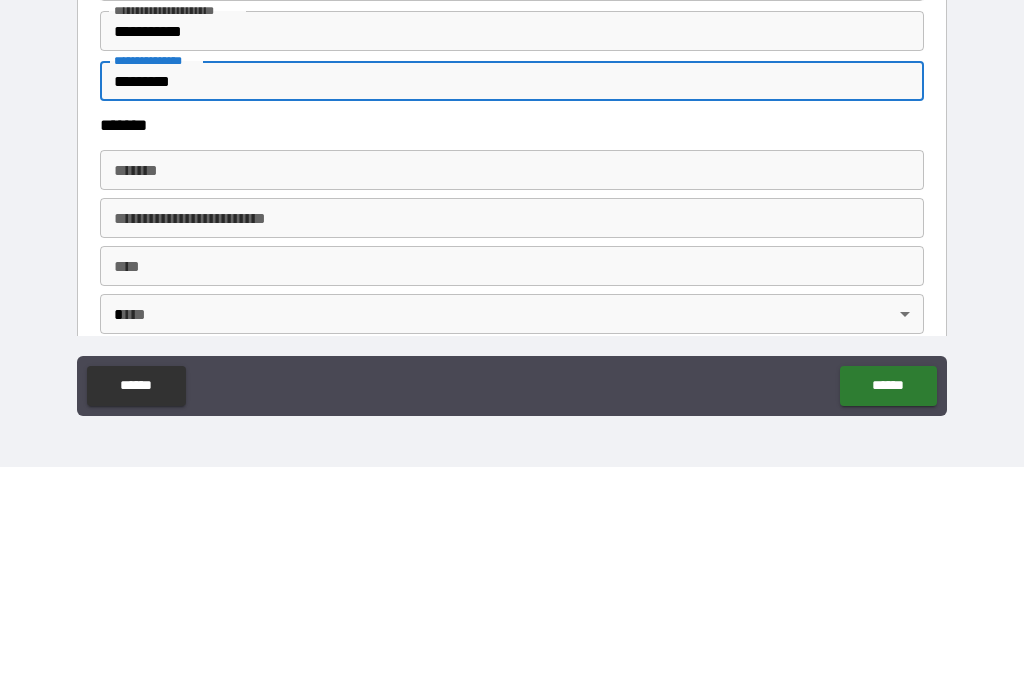type on "*********" 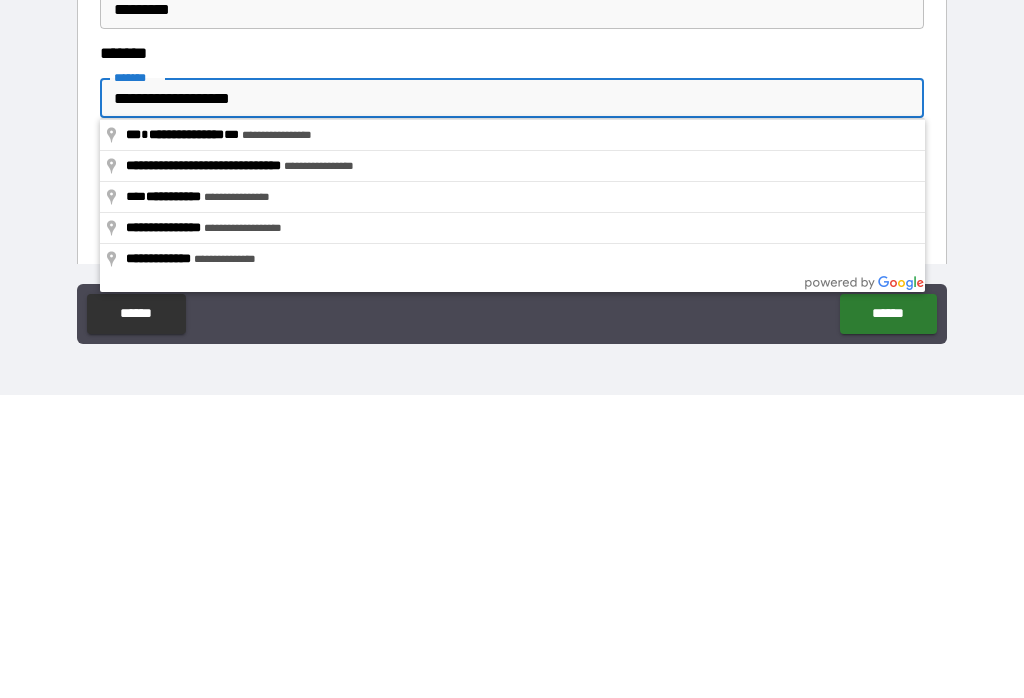 type on "**********" 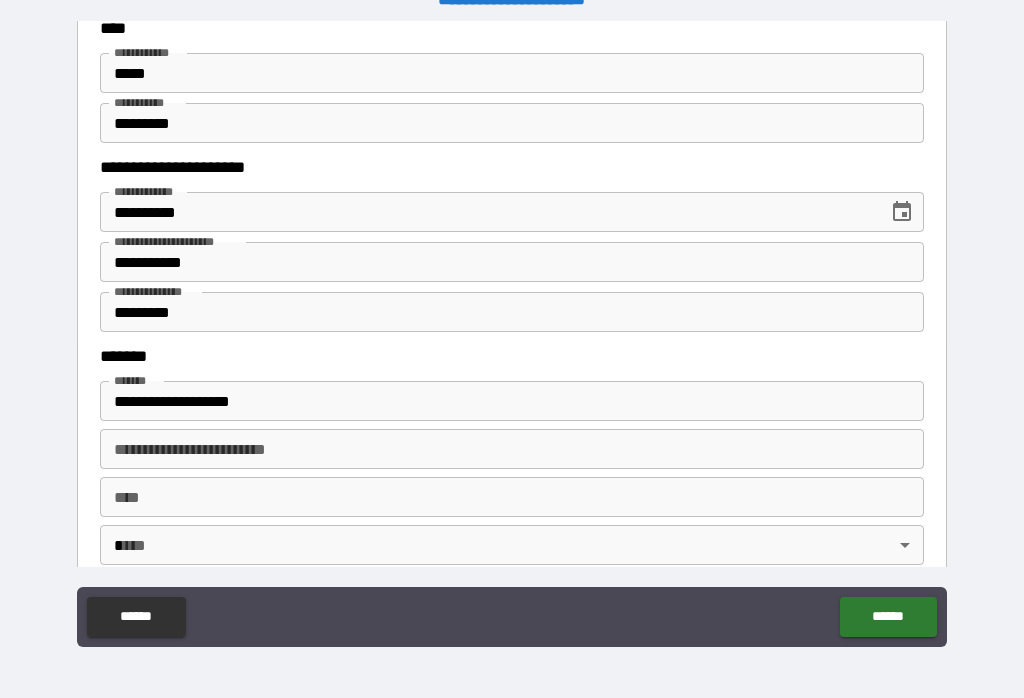 type on "********" 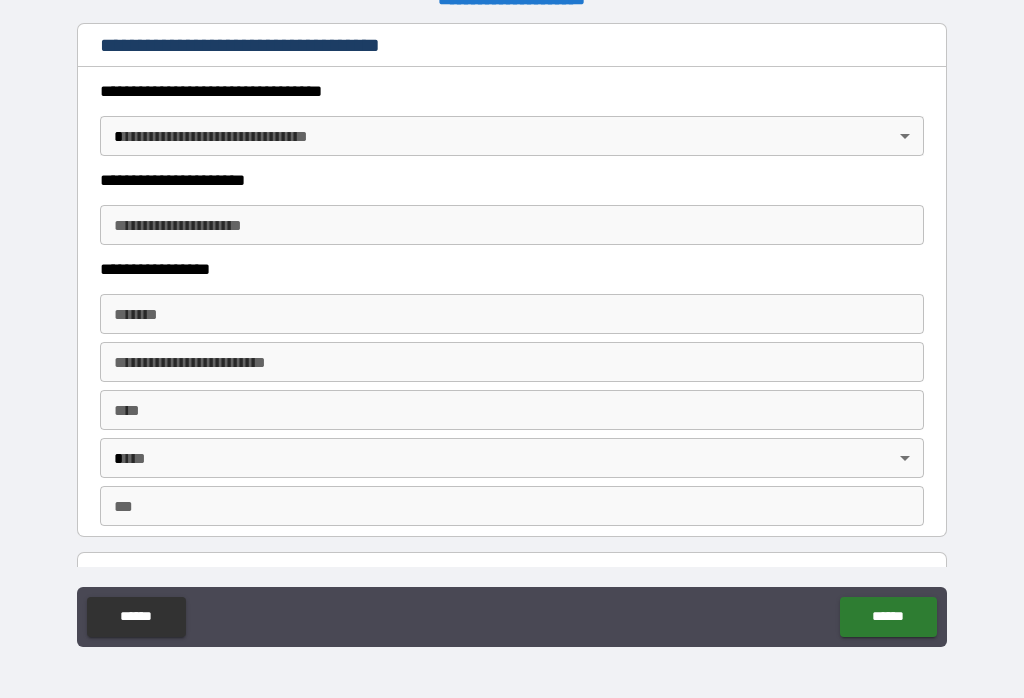 scroll, scrollTop: 1683, scrollLeft: 0, axis: vertical 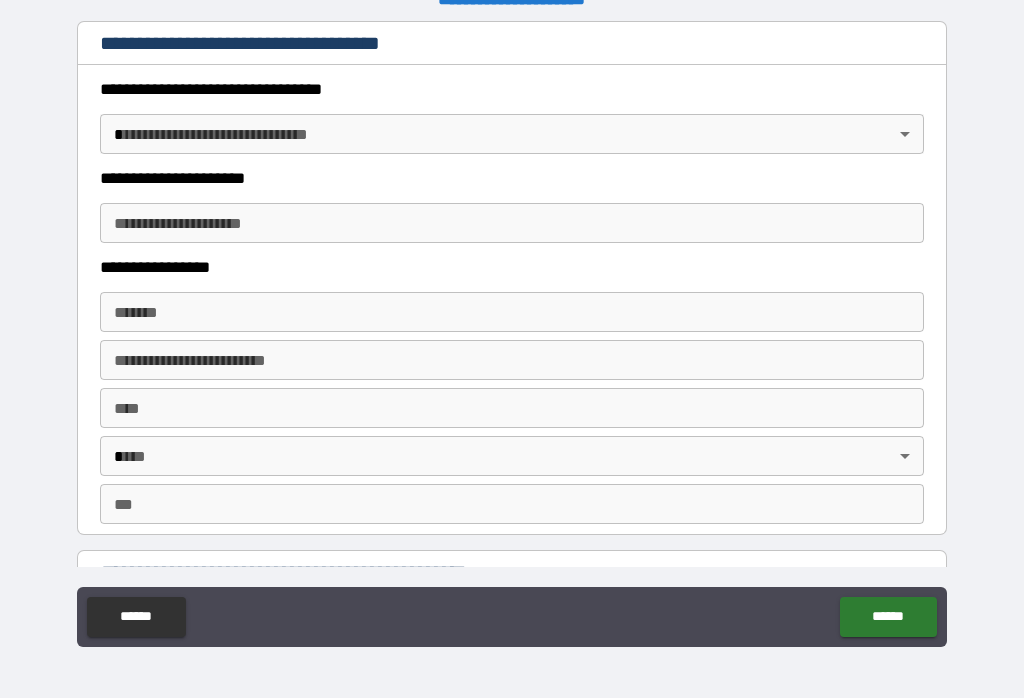 click on "**********" at bounding box center (512, 333) 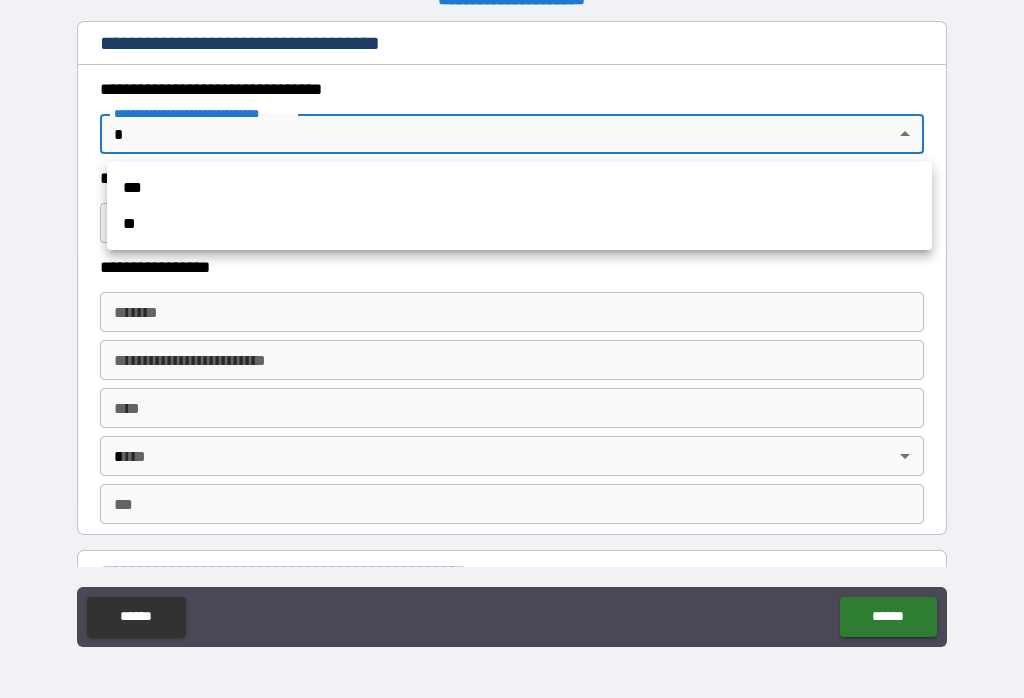 click on "**" at bounding box center [519, 224] 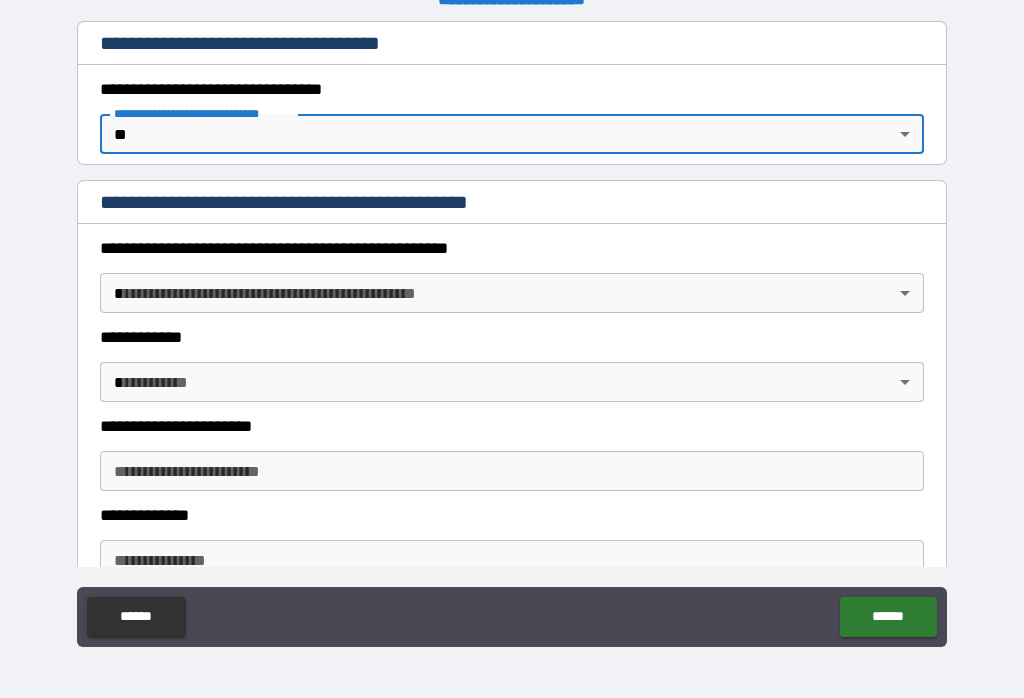 click on "**********" at bounding box center [512, 333] 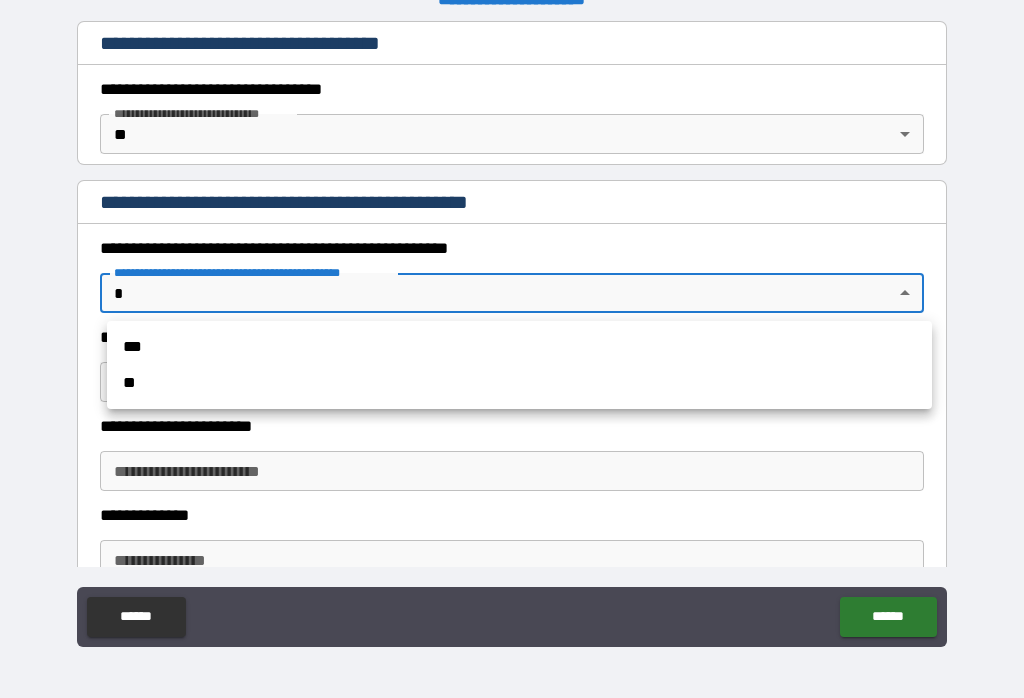 click on "**" at bounding box center (519, 383) 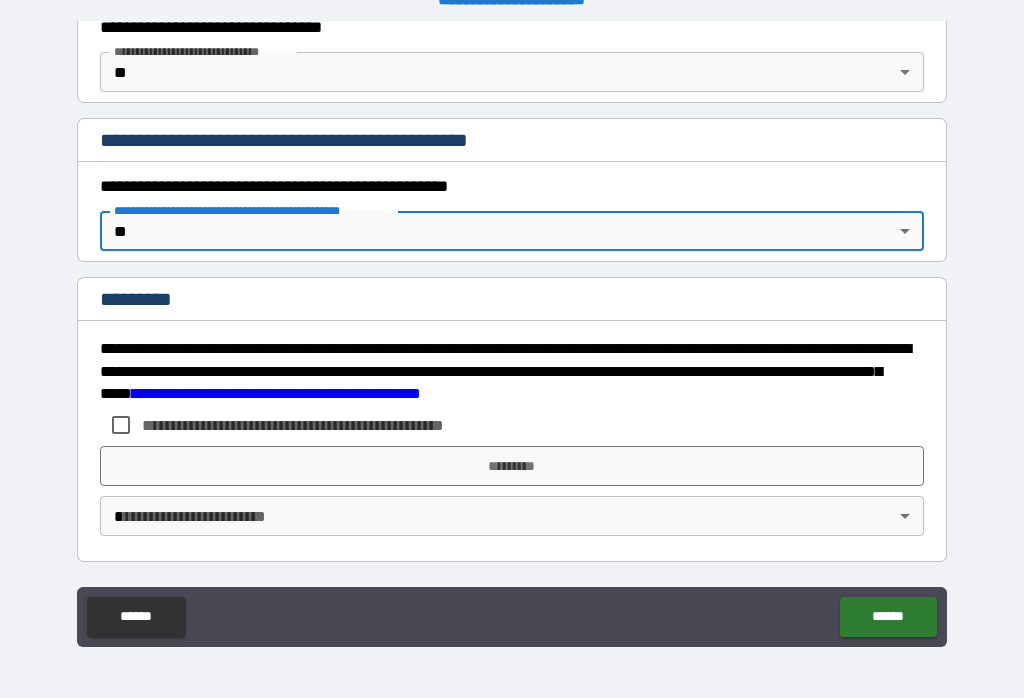scroll, scrollTop: 1745, scrollLeft: 0, axis: vertical 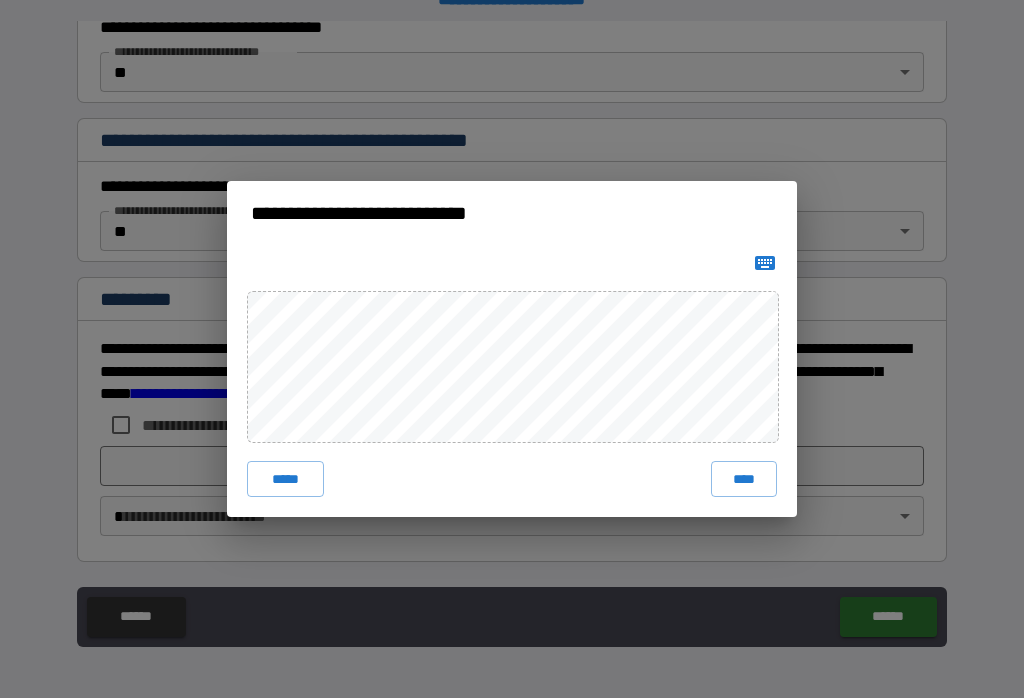 click on "****" at bounding box center [744, 479] 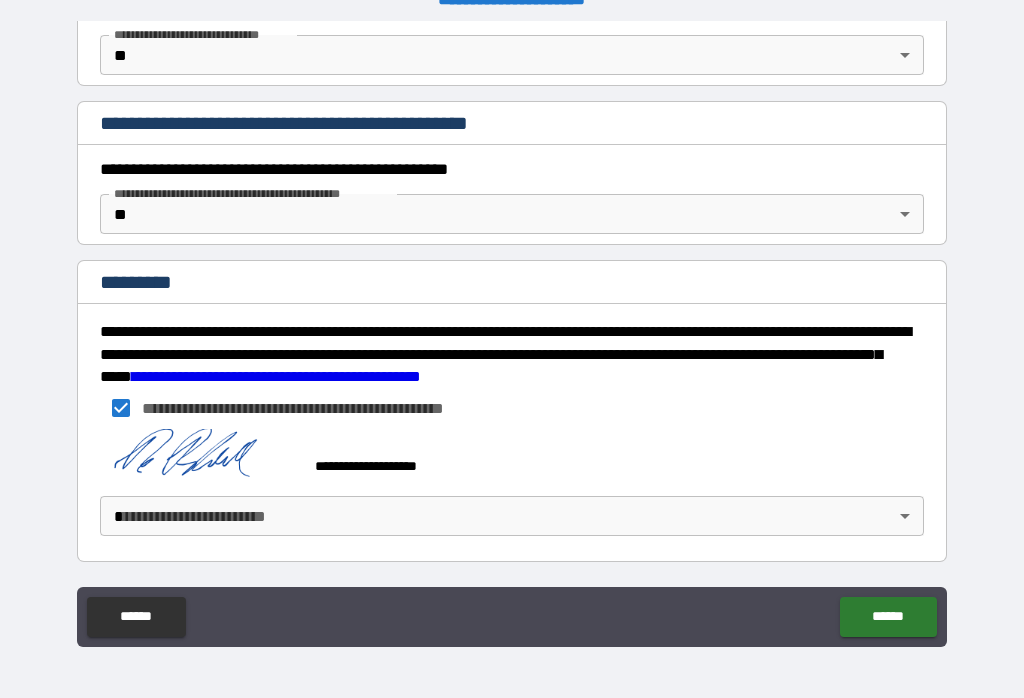 scroll, scrollTop: 1762, scrollLeft: 0, axis: vertical 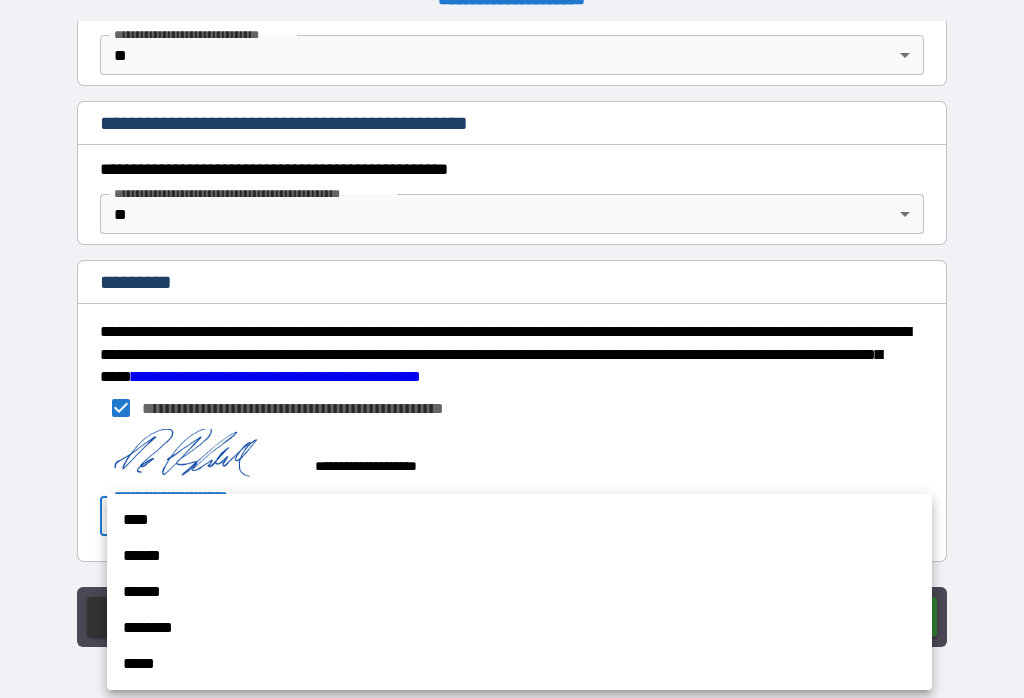click on "******" at bounding box center [519, 556] 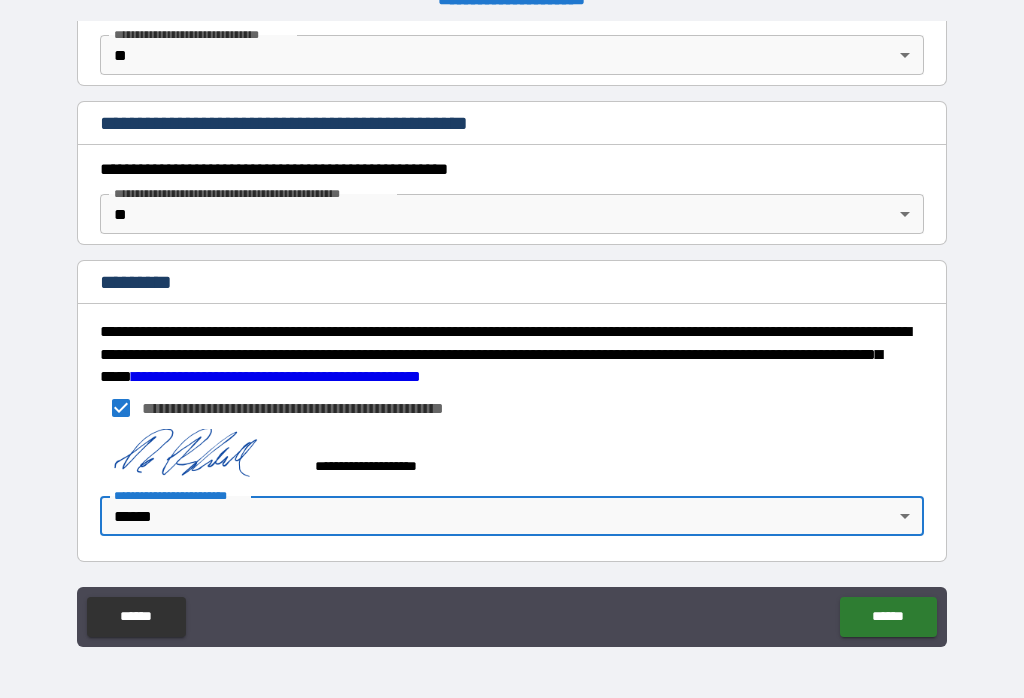 click on "******" at bounding box center [888, 617] 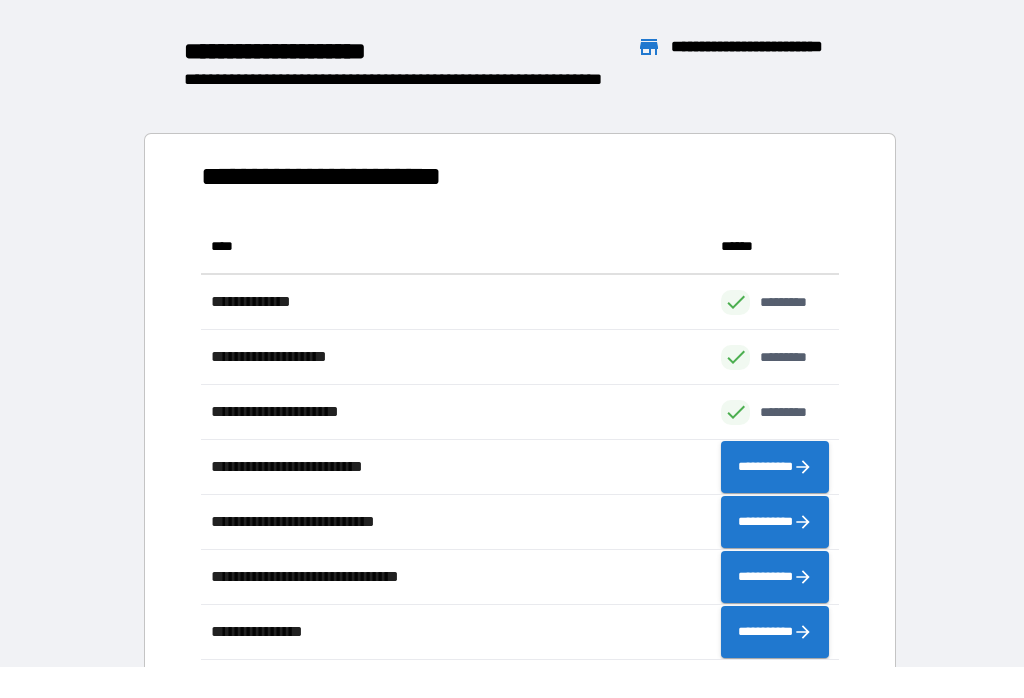 scroll, scrollTop: 441, scrollLeft: 638, axis: both 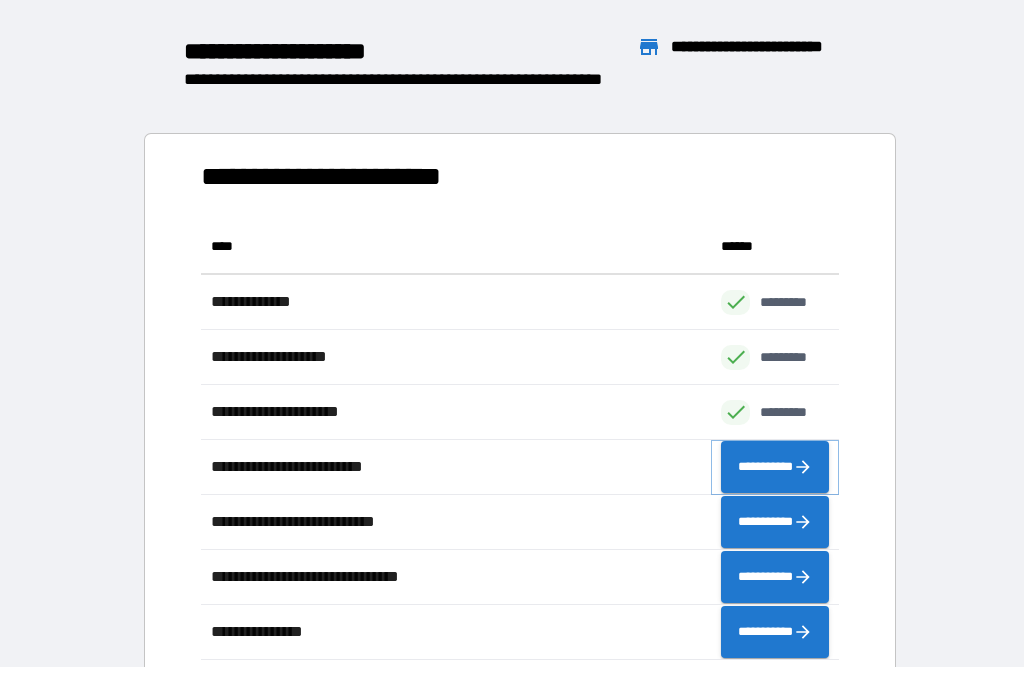 click on "**********" at bounding box center [775, 467] 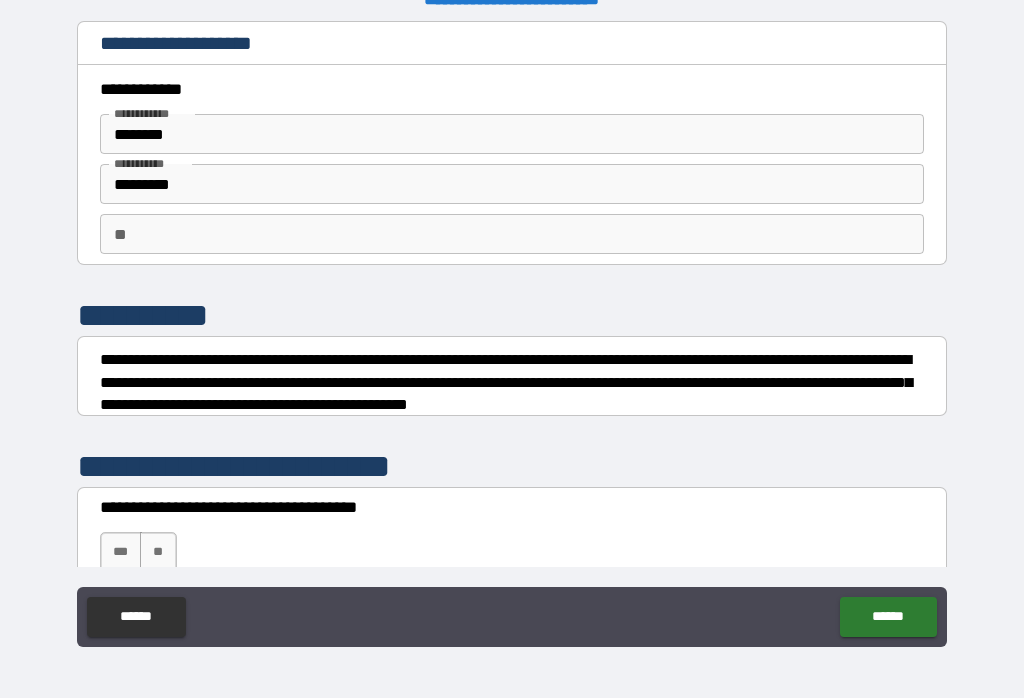 scroll, scrollTop: 0, scrollLeft: 0, axis: both 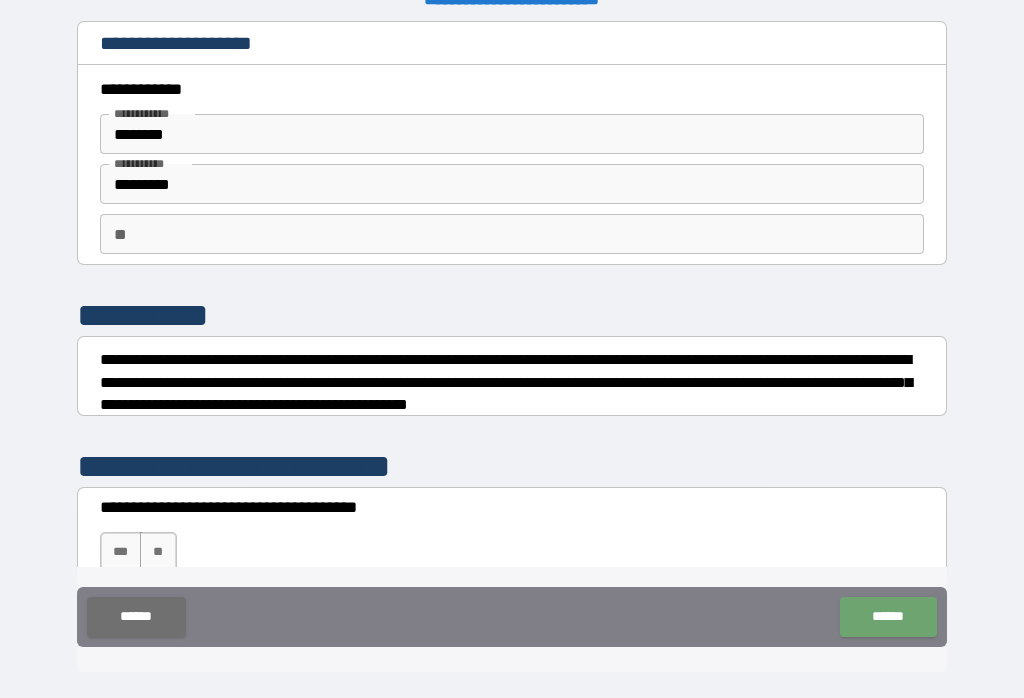 click on "******" at bounding box center (136, 617) 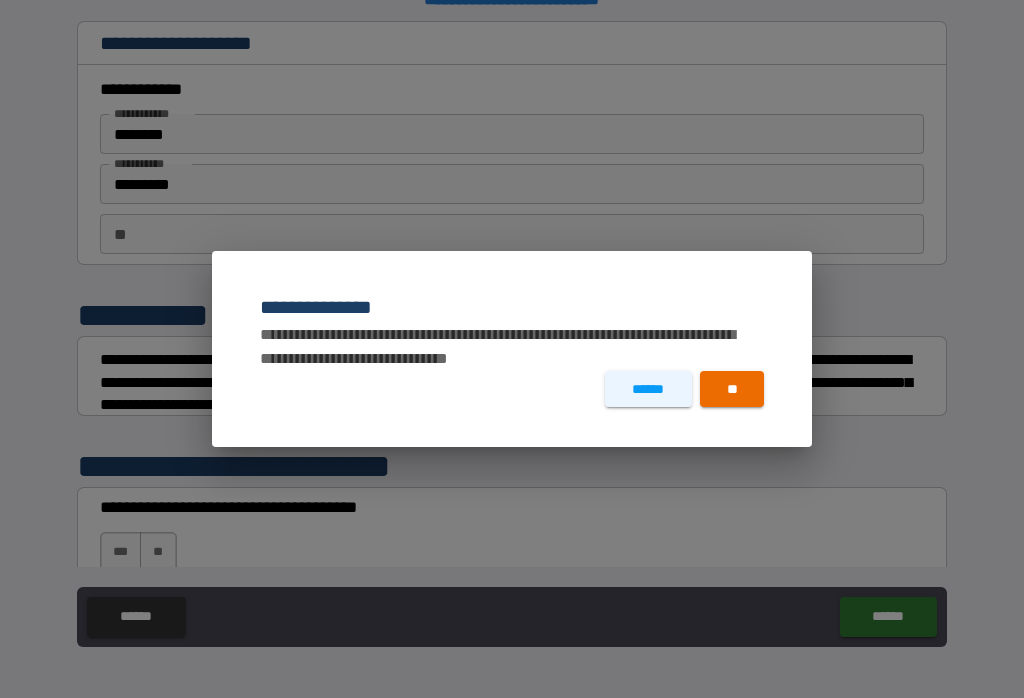 click on "**" at bounding box center (732, 389) 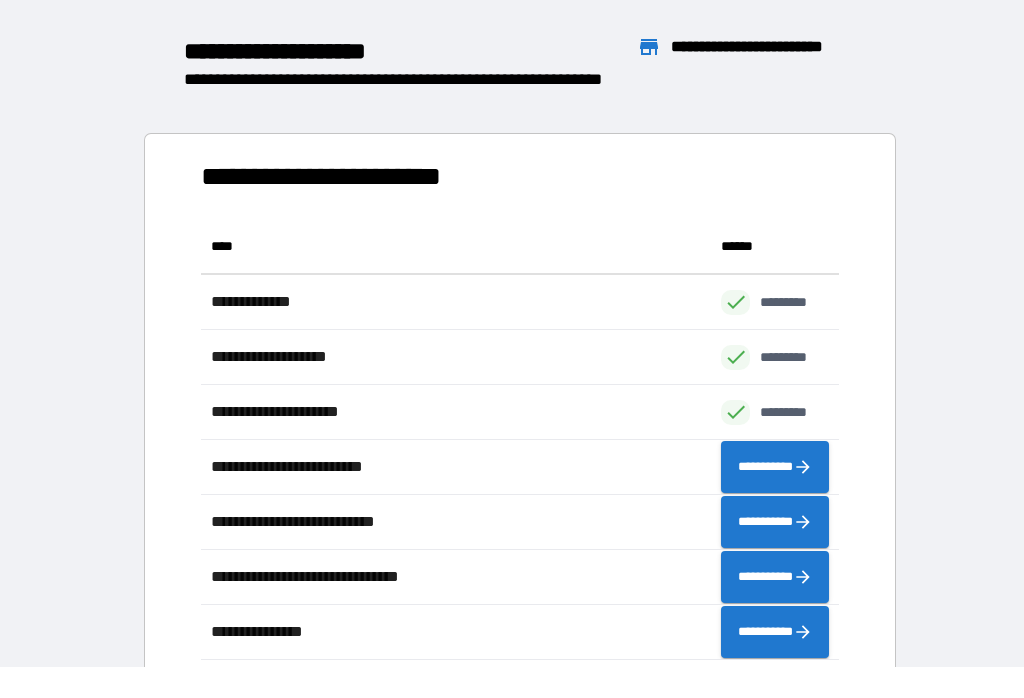 scroll, scrollTop: 441, scrollLeft: 638, axis: both 